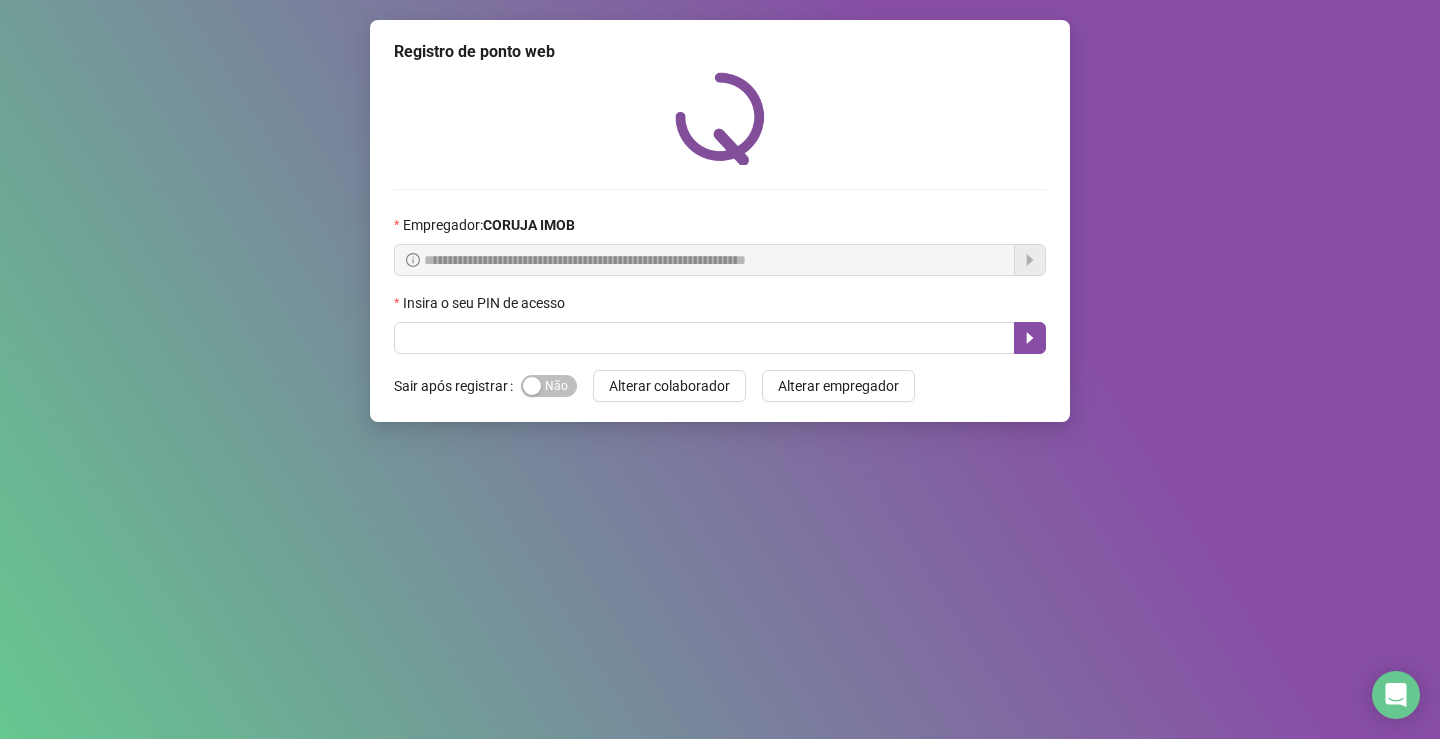 scroll, scrollTop: 0, scrollLeft: 0, axis: both 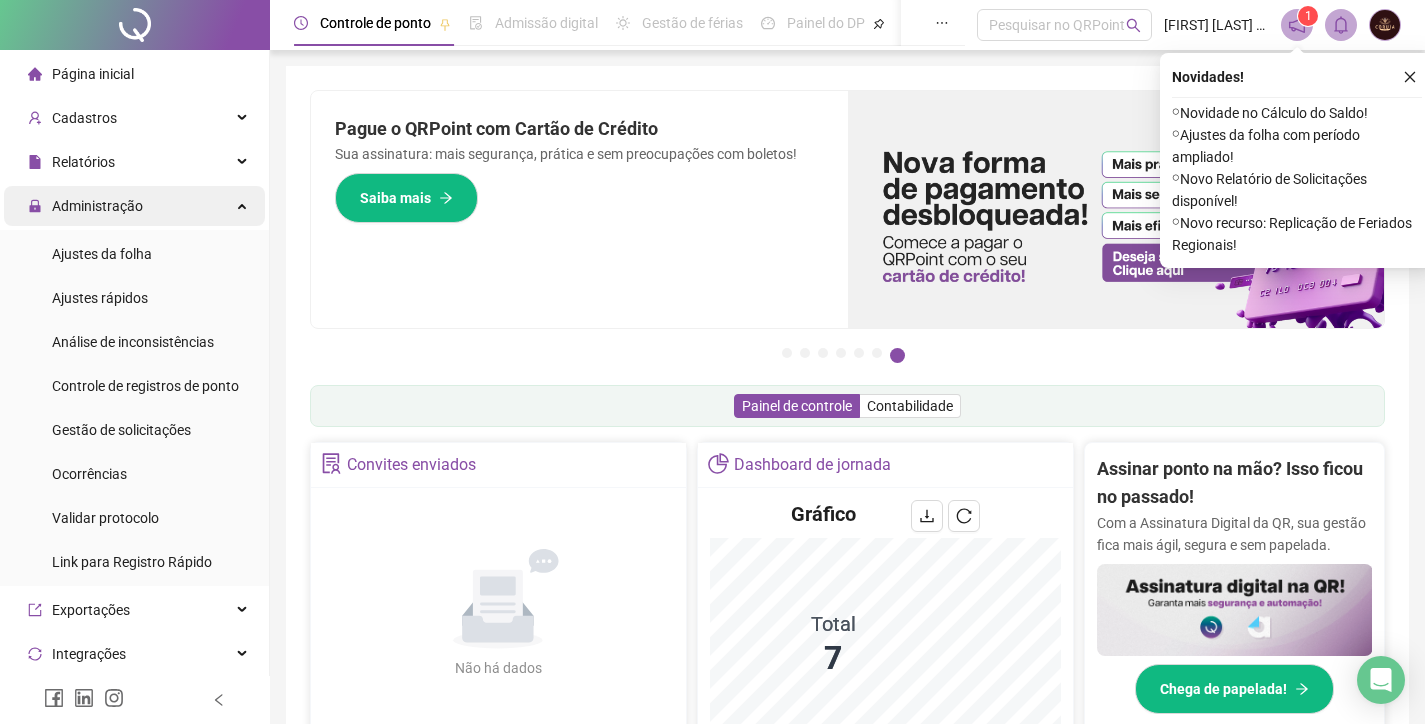 click on "Administração" at bounding box center [97, 206] 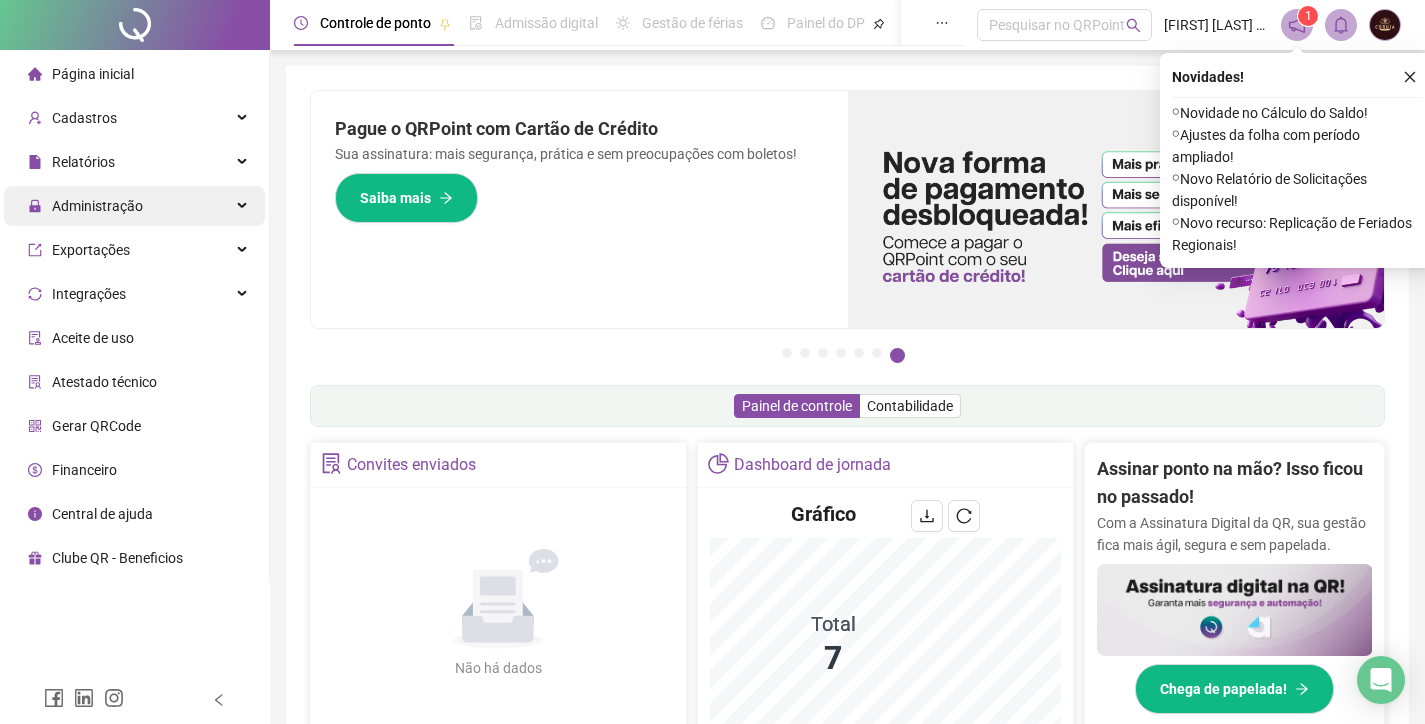 click on "Administração" at bounding box center [97, 206] 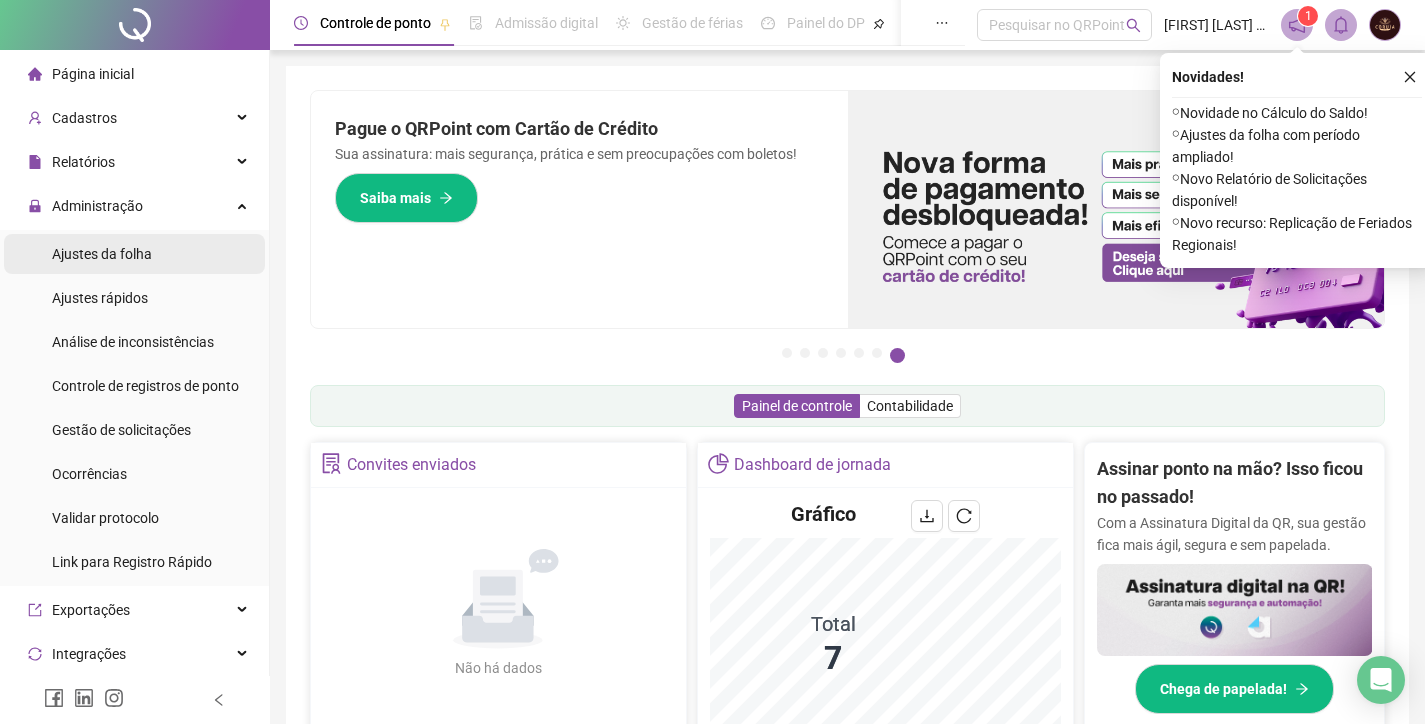click on "Ajustes da folha" at bounding box center [102, 254] 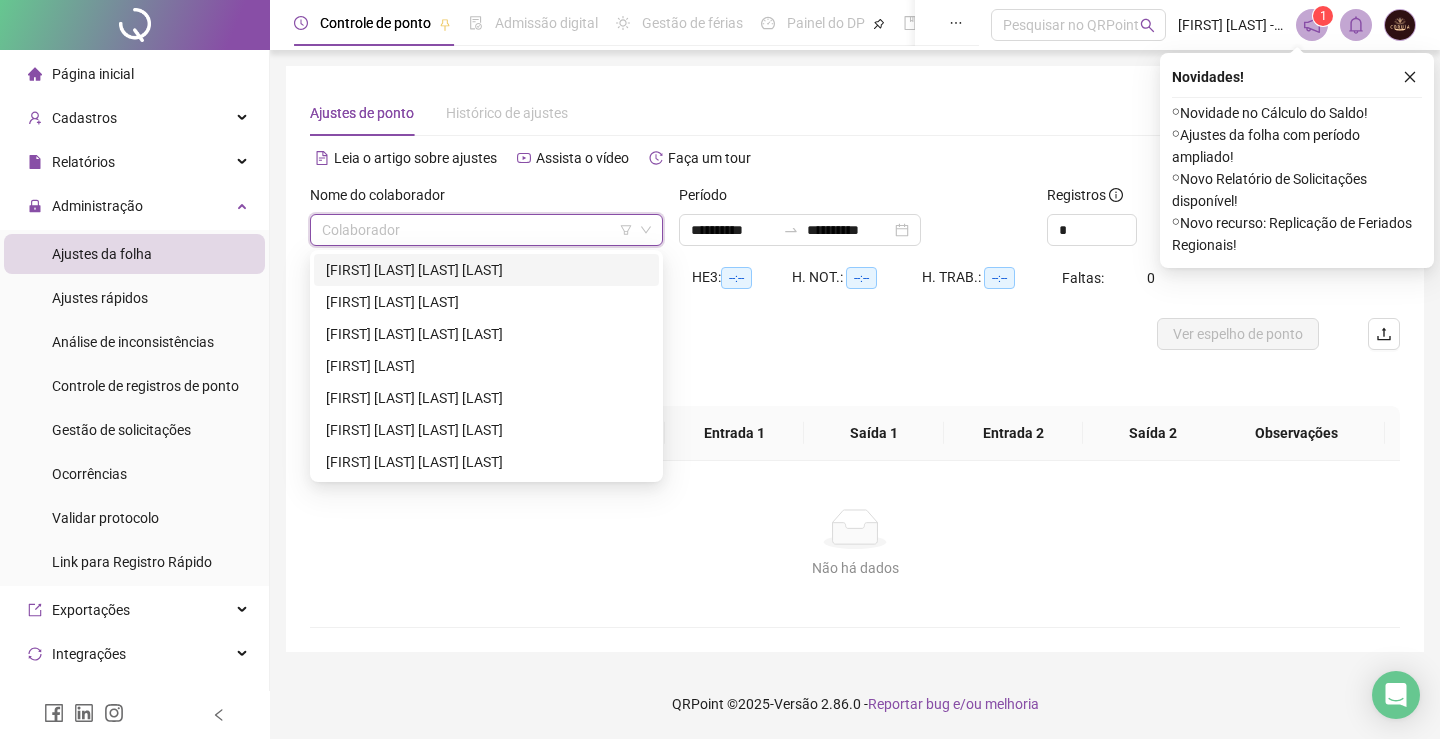 click at bounding box center (480, 230) 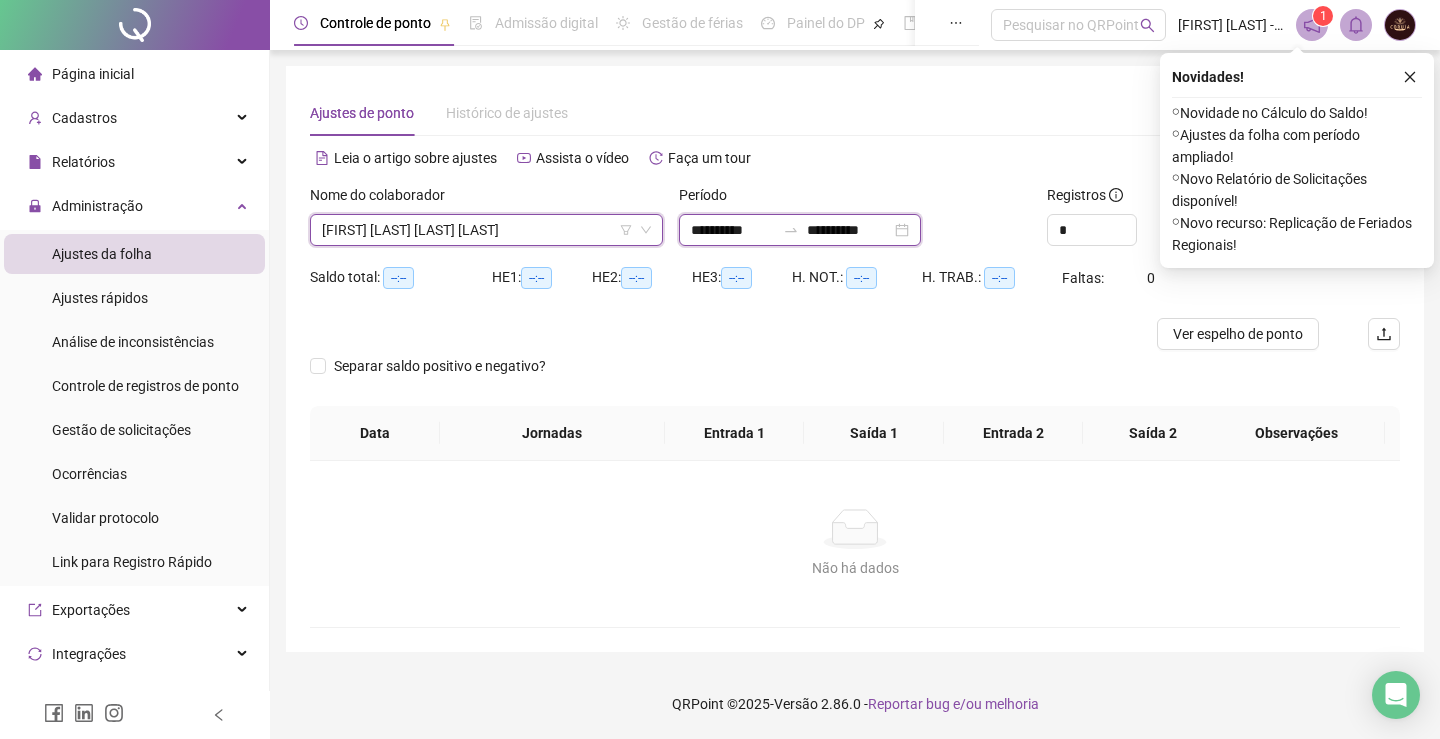 drag, startPoint x: 729, startPoint y: 234, endPoint x: 739, endPoint y: 237, distance: 10.440307 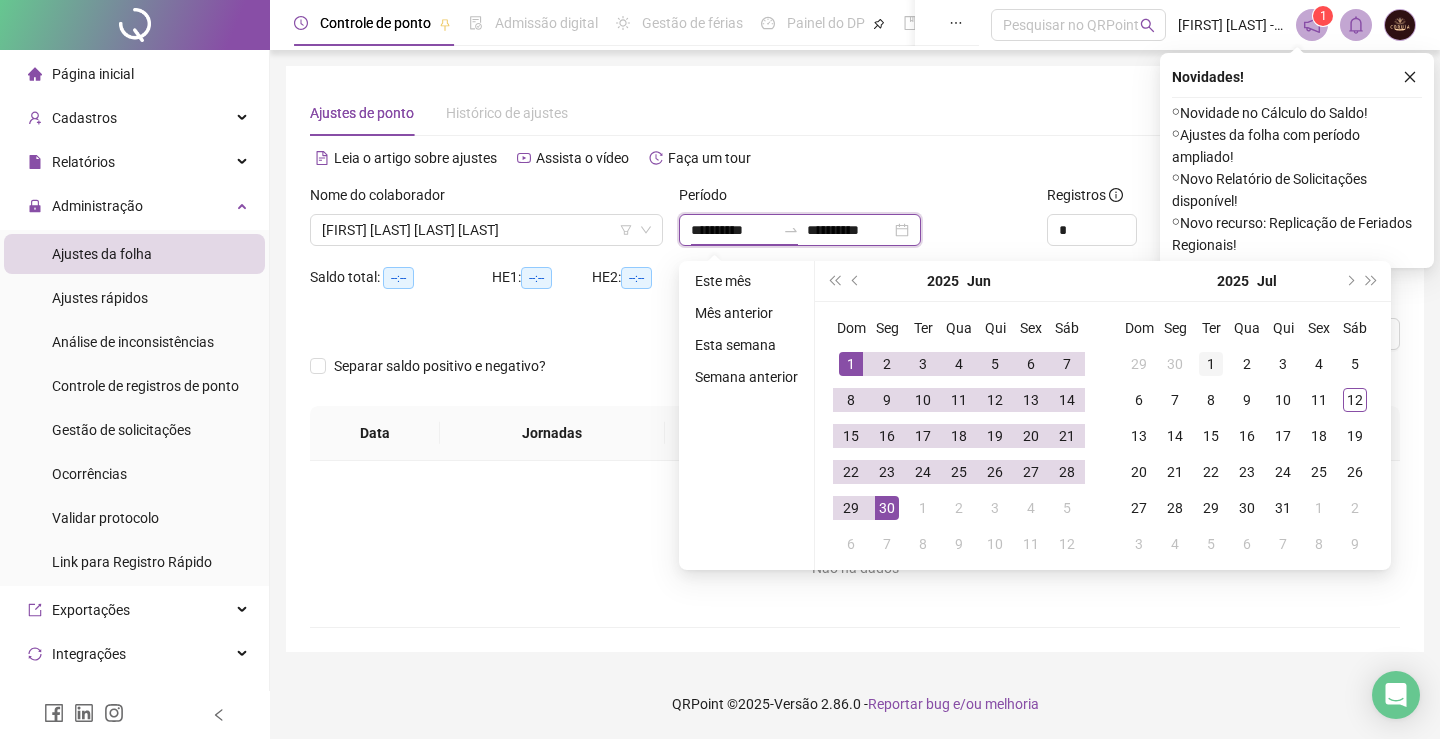 type on "**********" 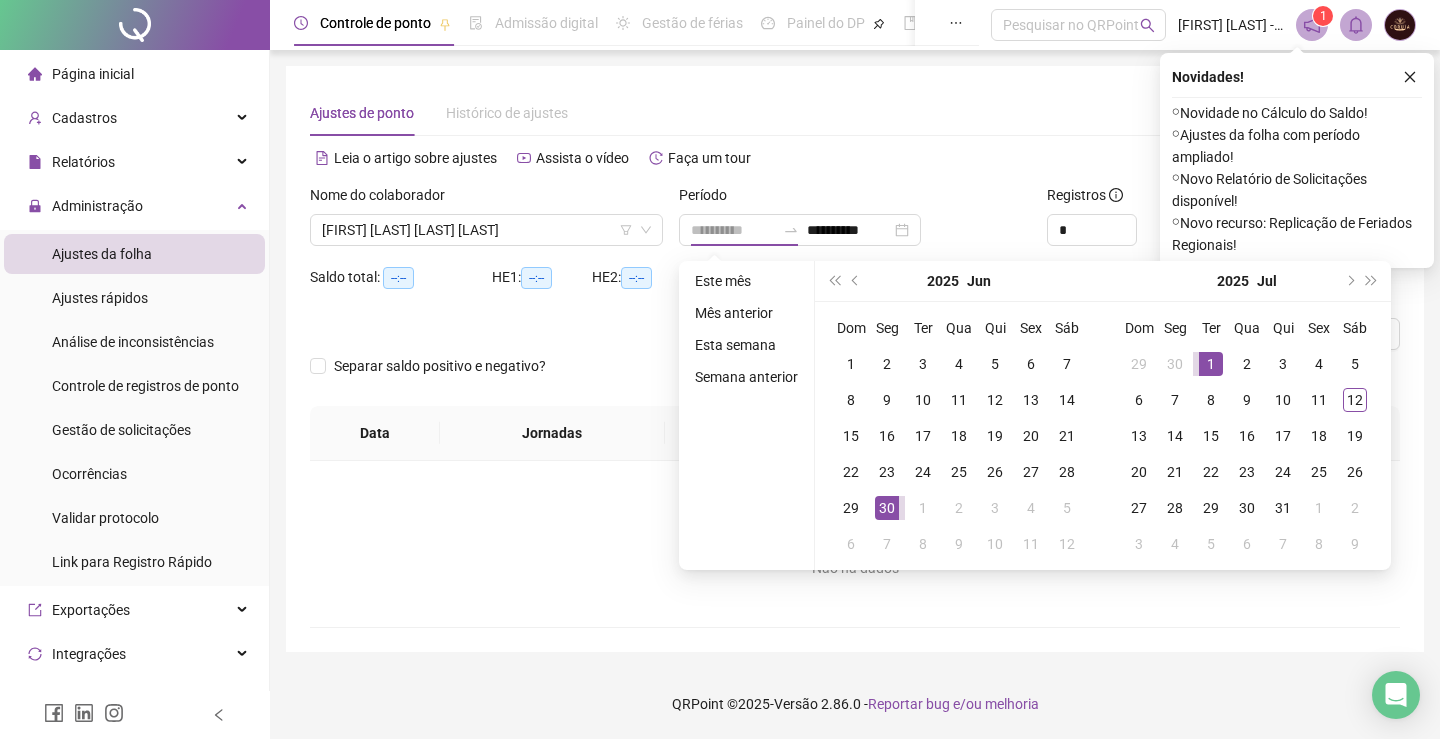 click on "1" at bounding box center (1211, 364) 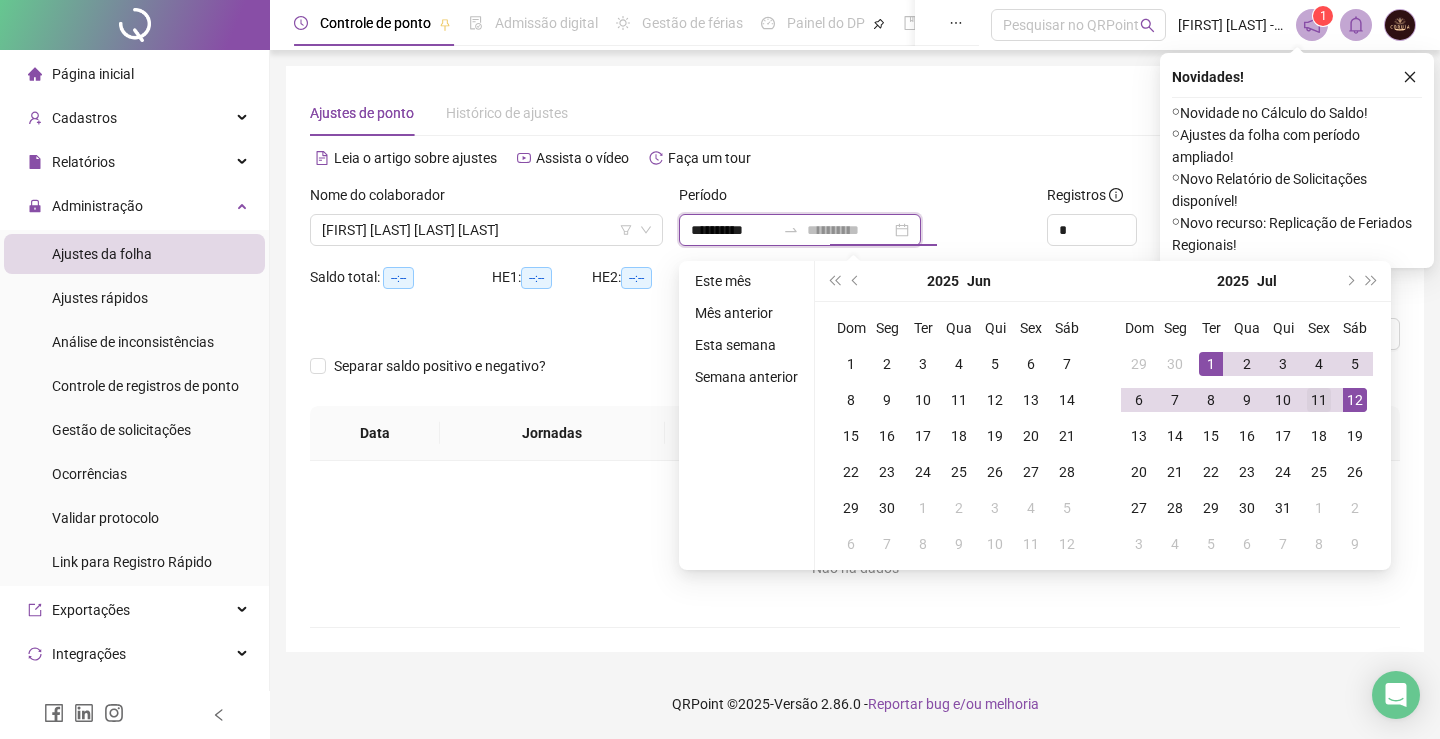 type on "**********" 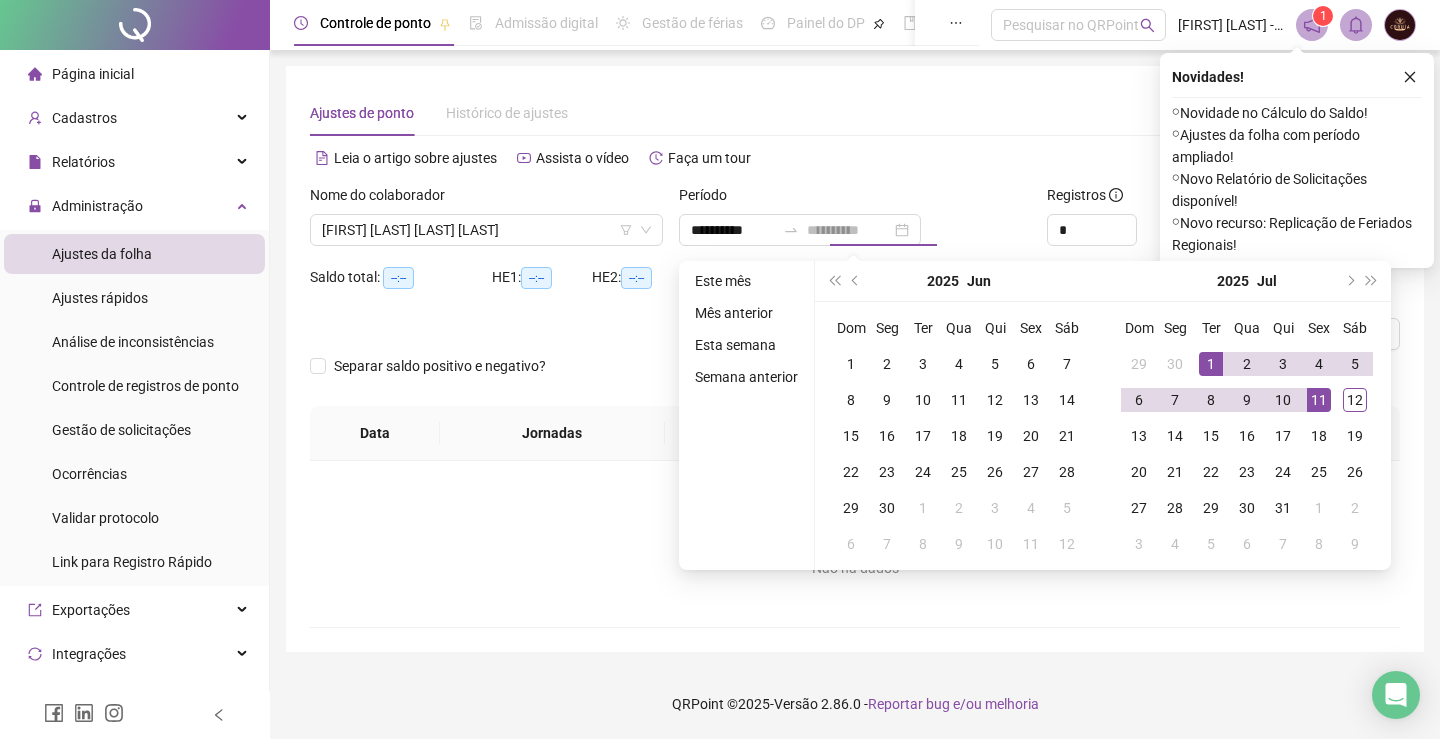 click on "11" at bounding box center (1319, 400) 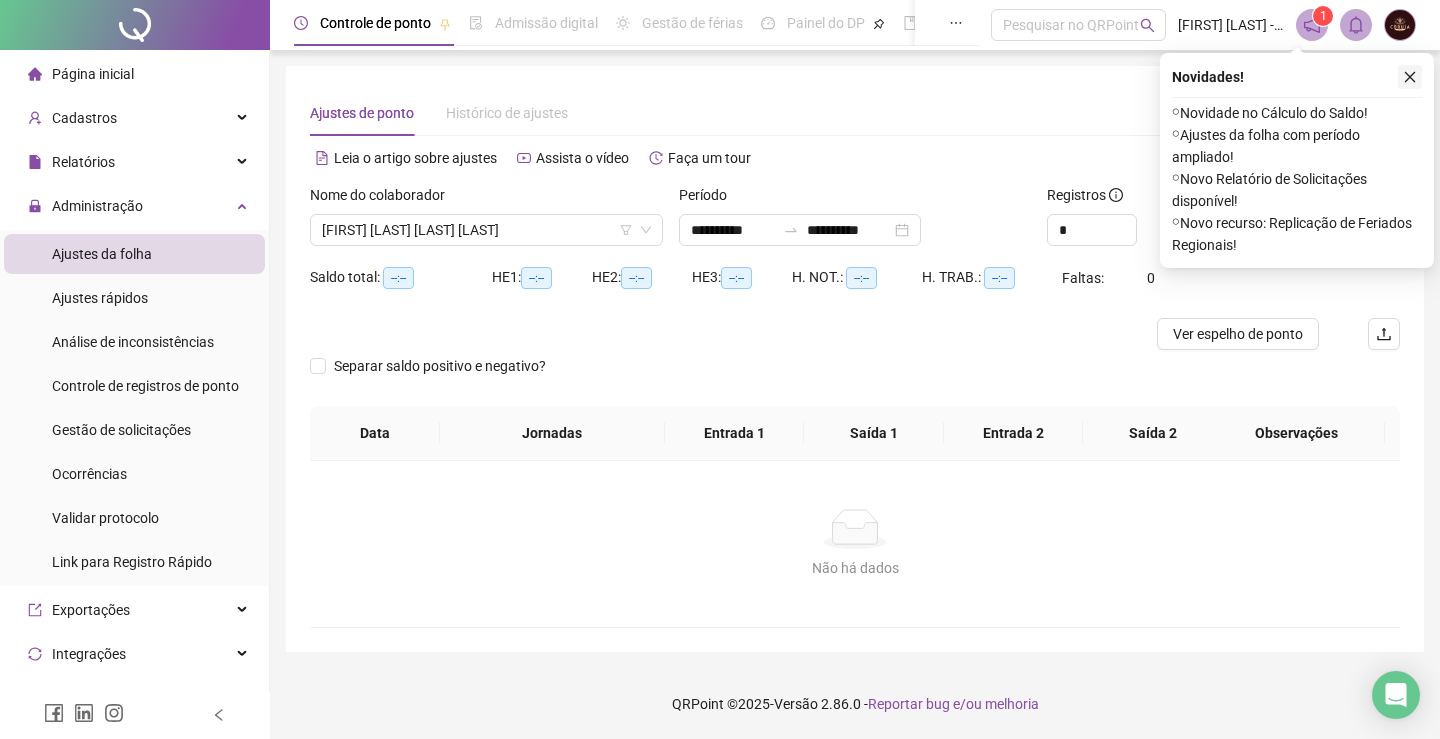 click 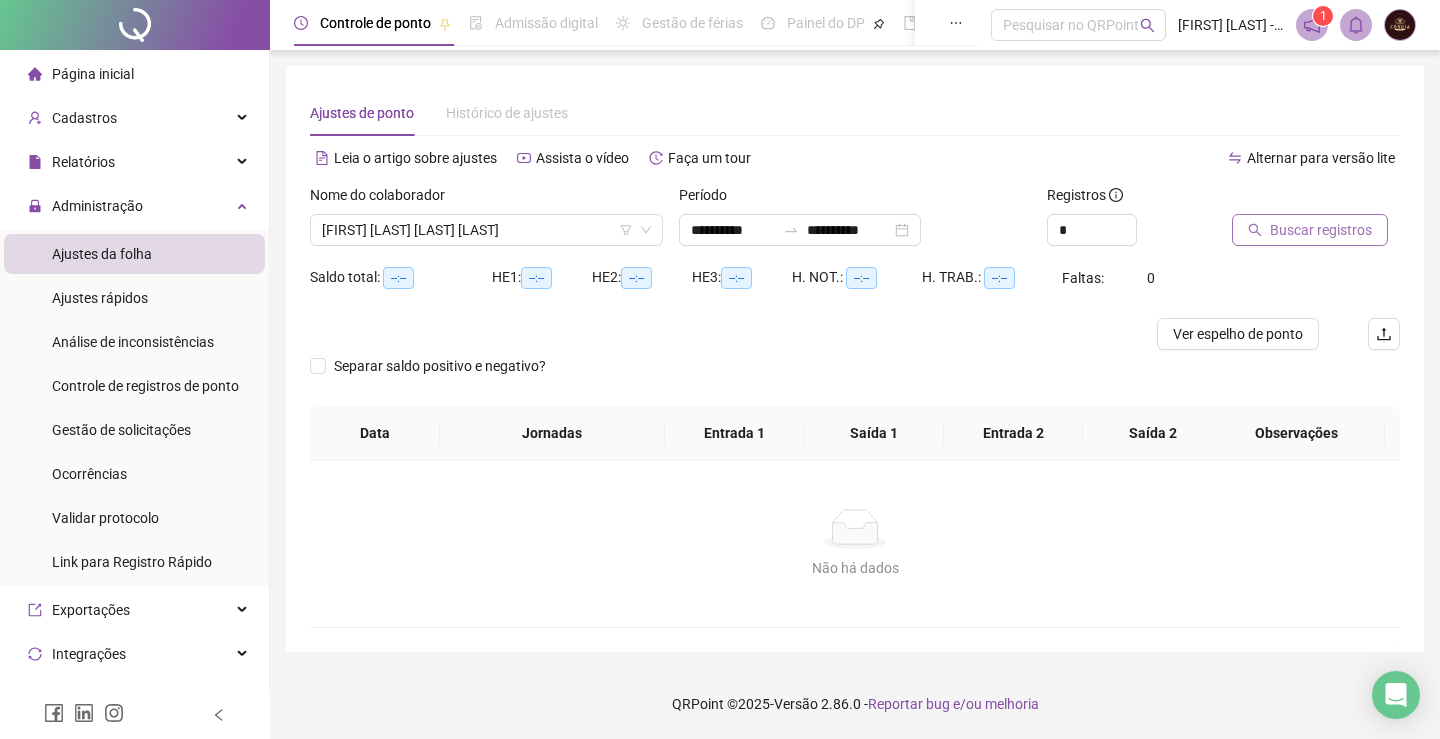 click on "Buscar registros" at bounding box center [1321, 230] 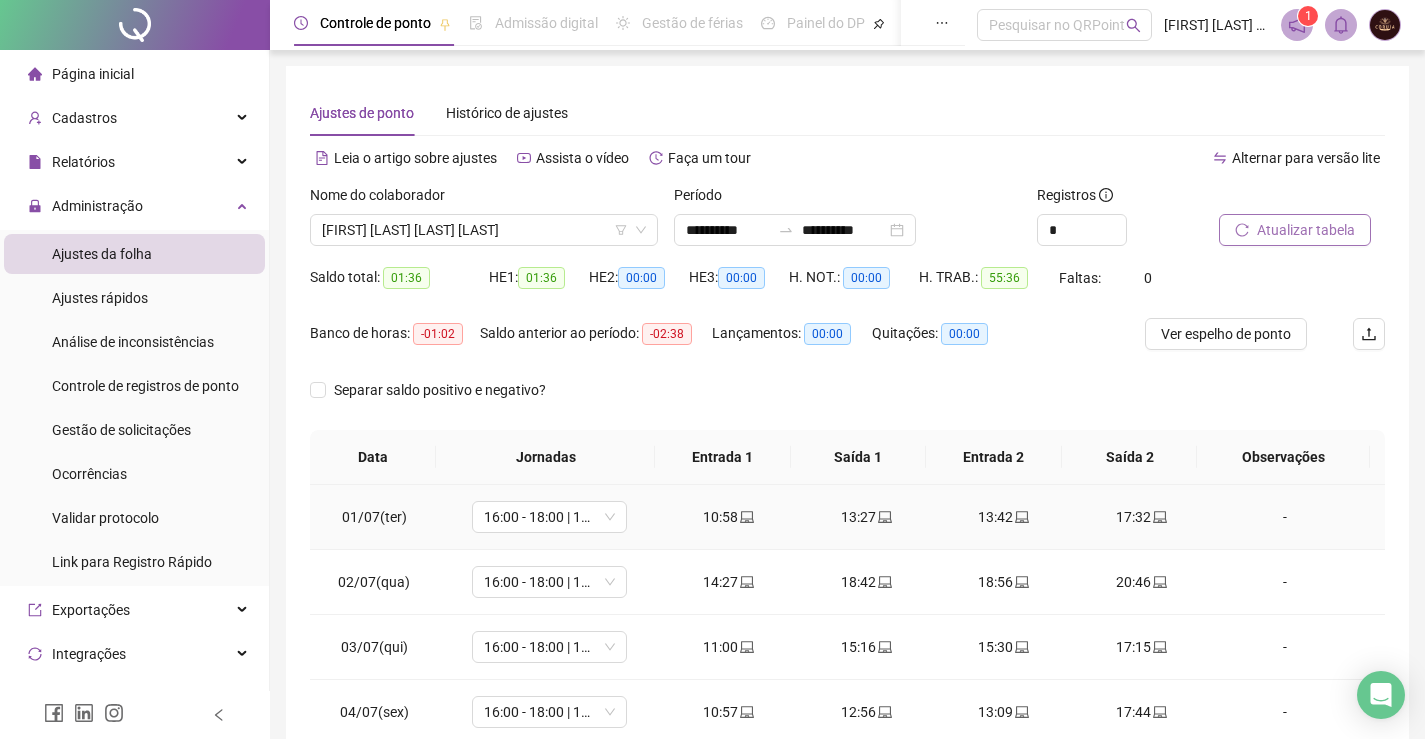 scroll, scrollTop: 283, scrollLeft: 0, axis: vertical 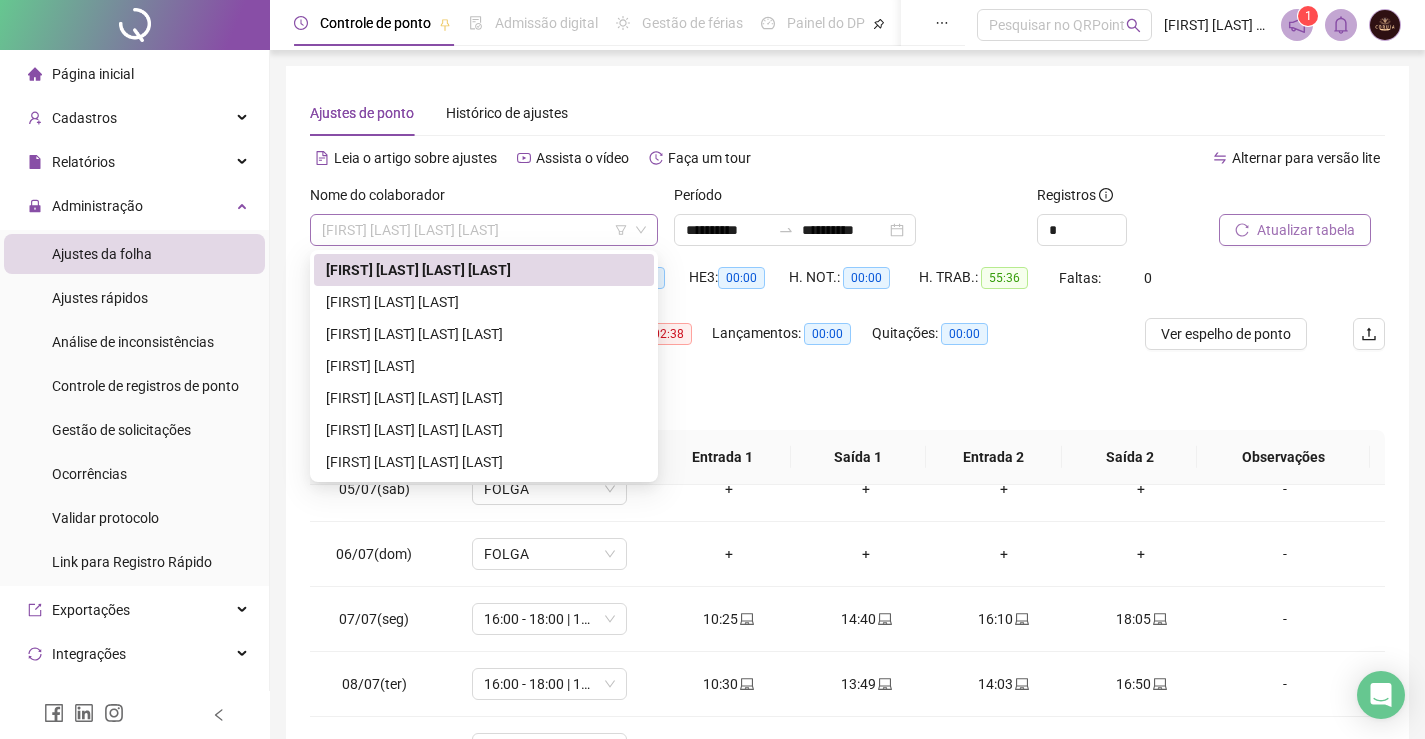 click on "[FIRST] [LAST] [LAST] [LAST]" at bounding box center (484, 230) 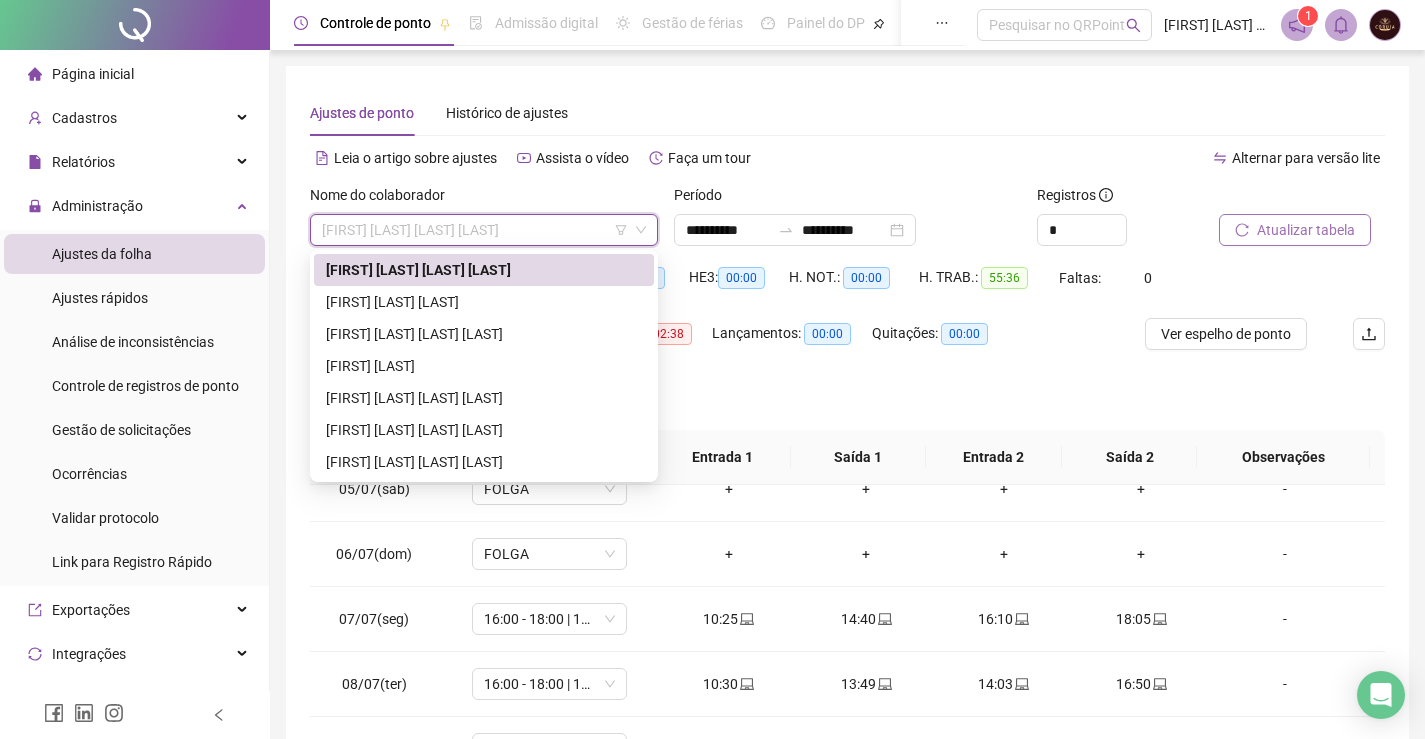 click on "[FIRST] [LAST] [LAST] [LAST]" at bounding box center (484, 230) 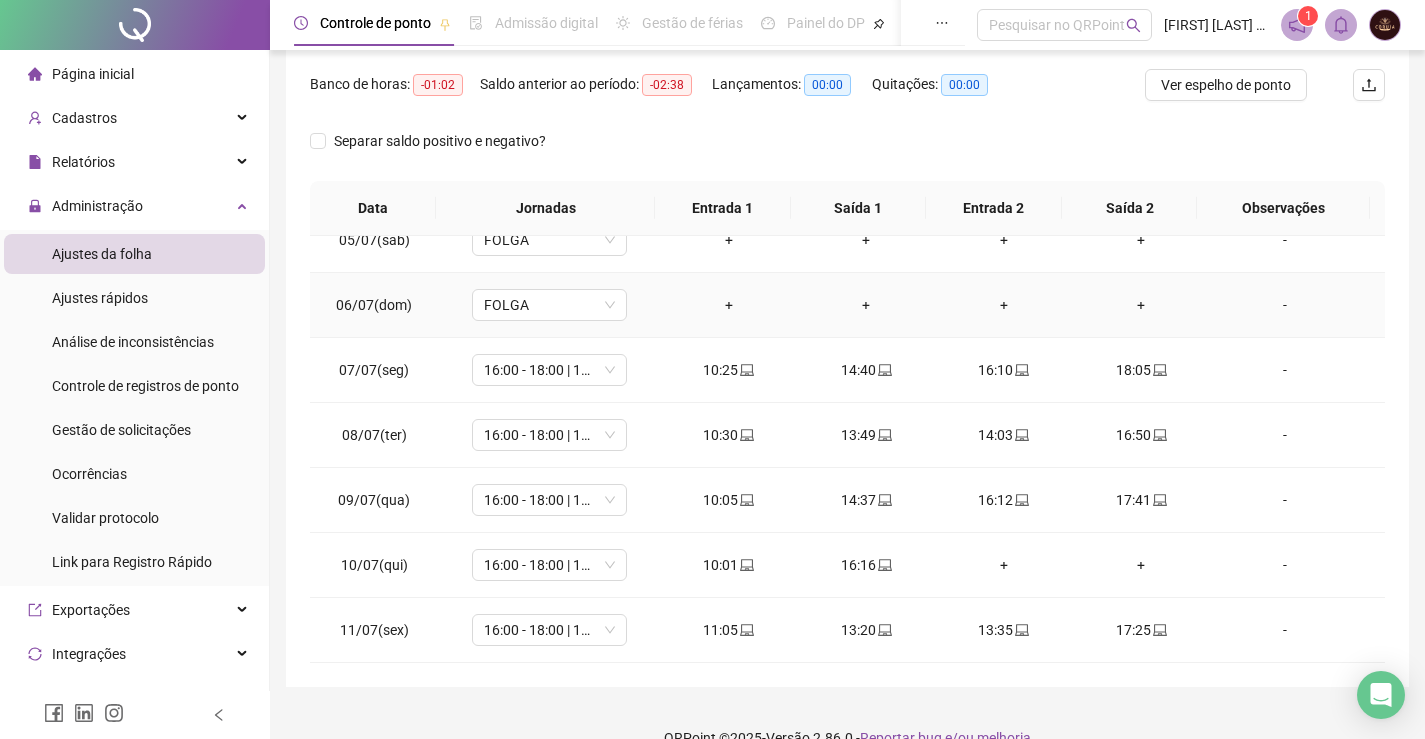 scroll, scrollTop: 283, scrollLeft: 0, axis: vertical 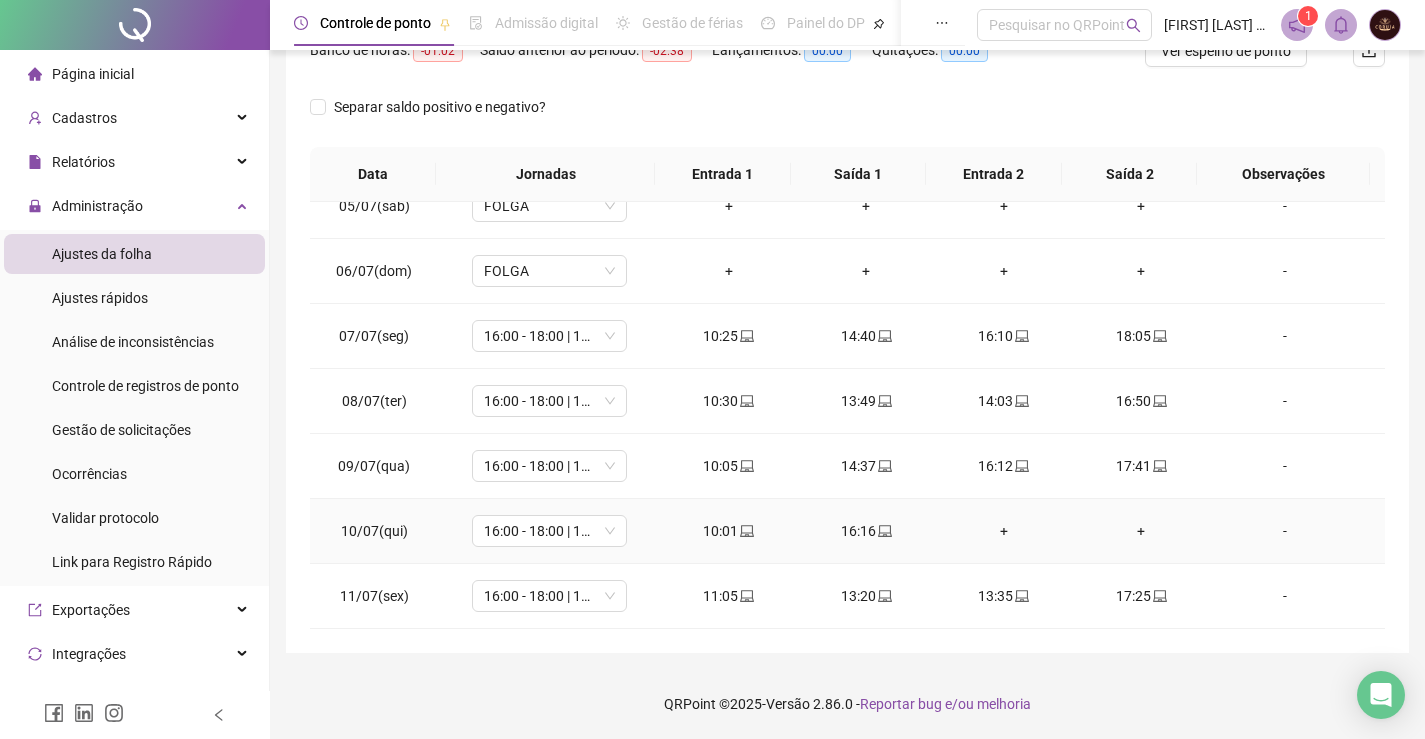 click on "+" at bounding box center (1004, 531) 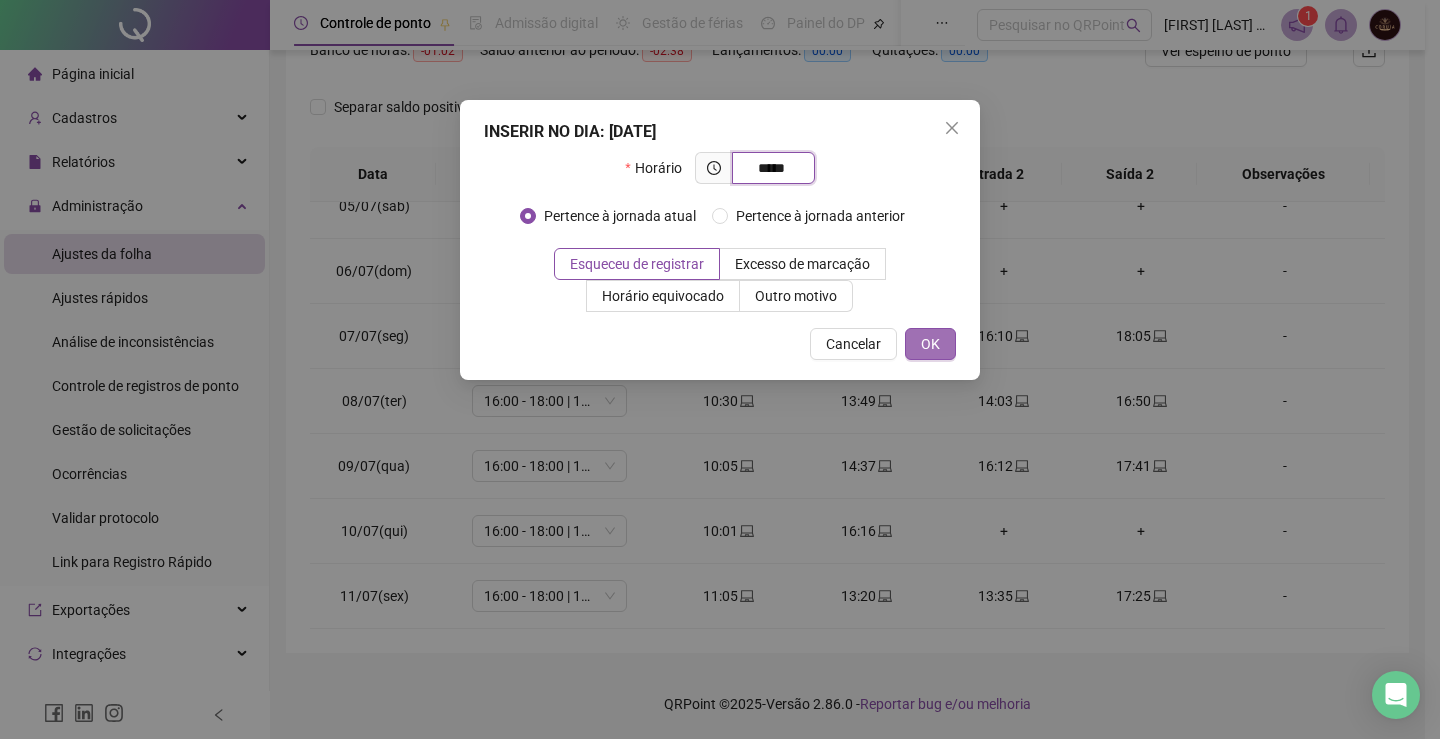 type on "*****" 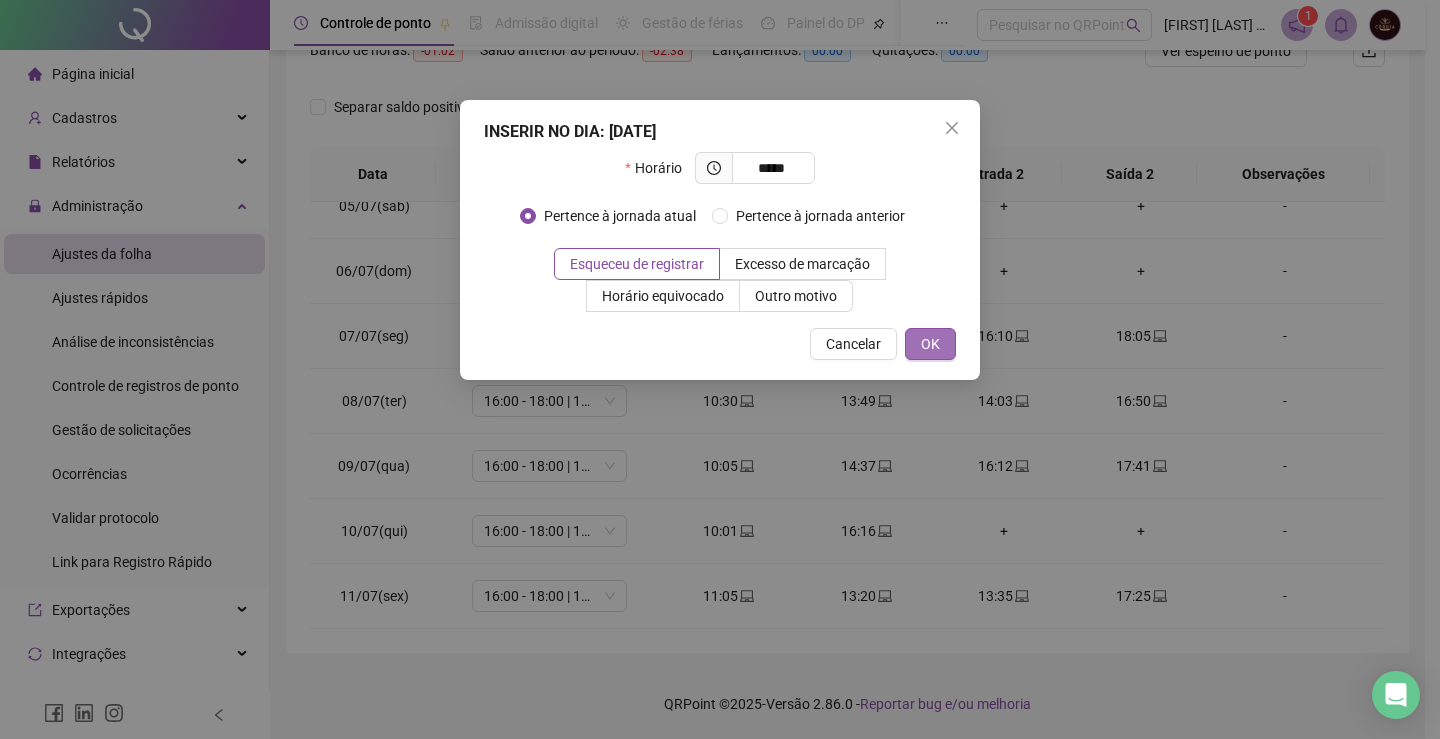 click on "OK" at bounding box center [930, 344] 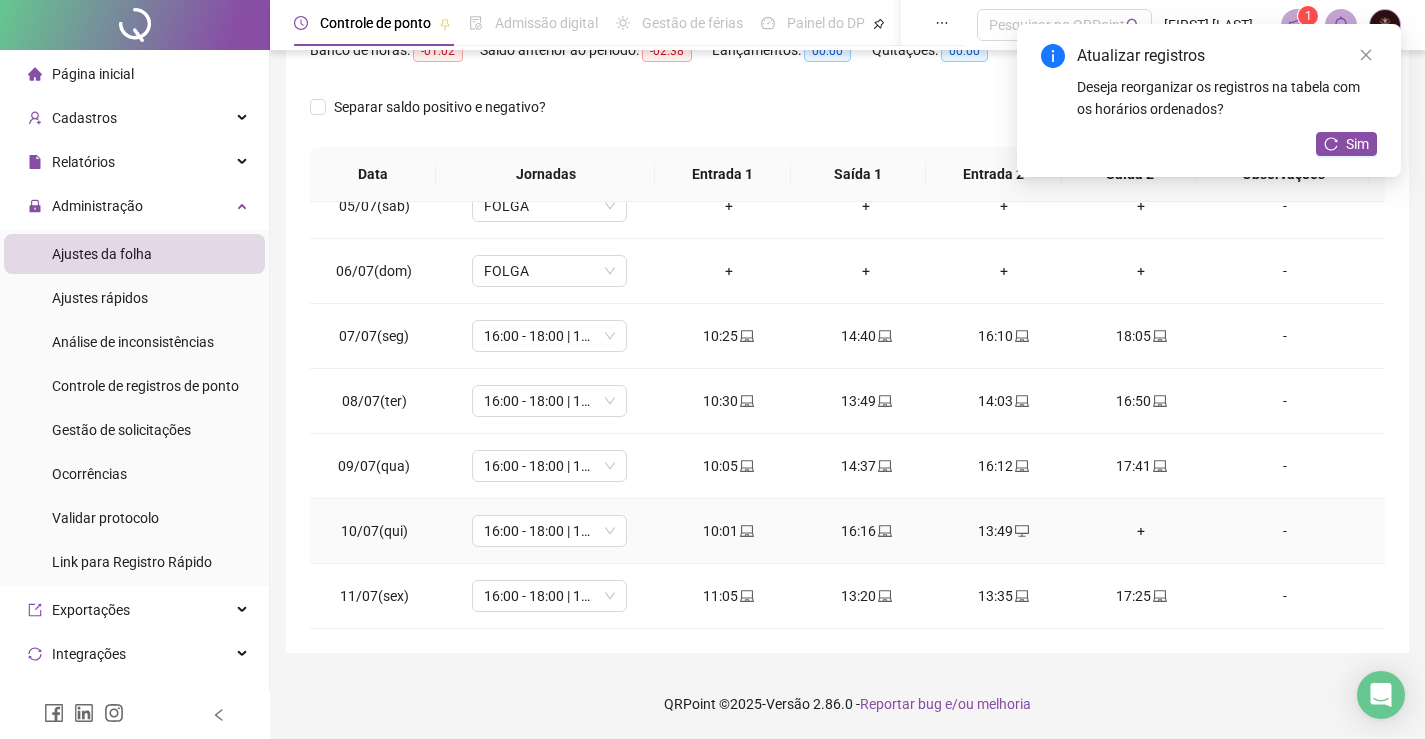 click on "+" at bounding box center (1142, 531) 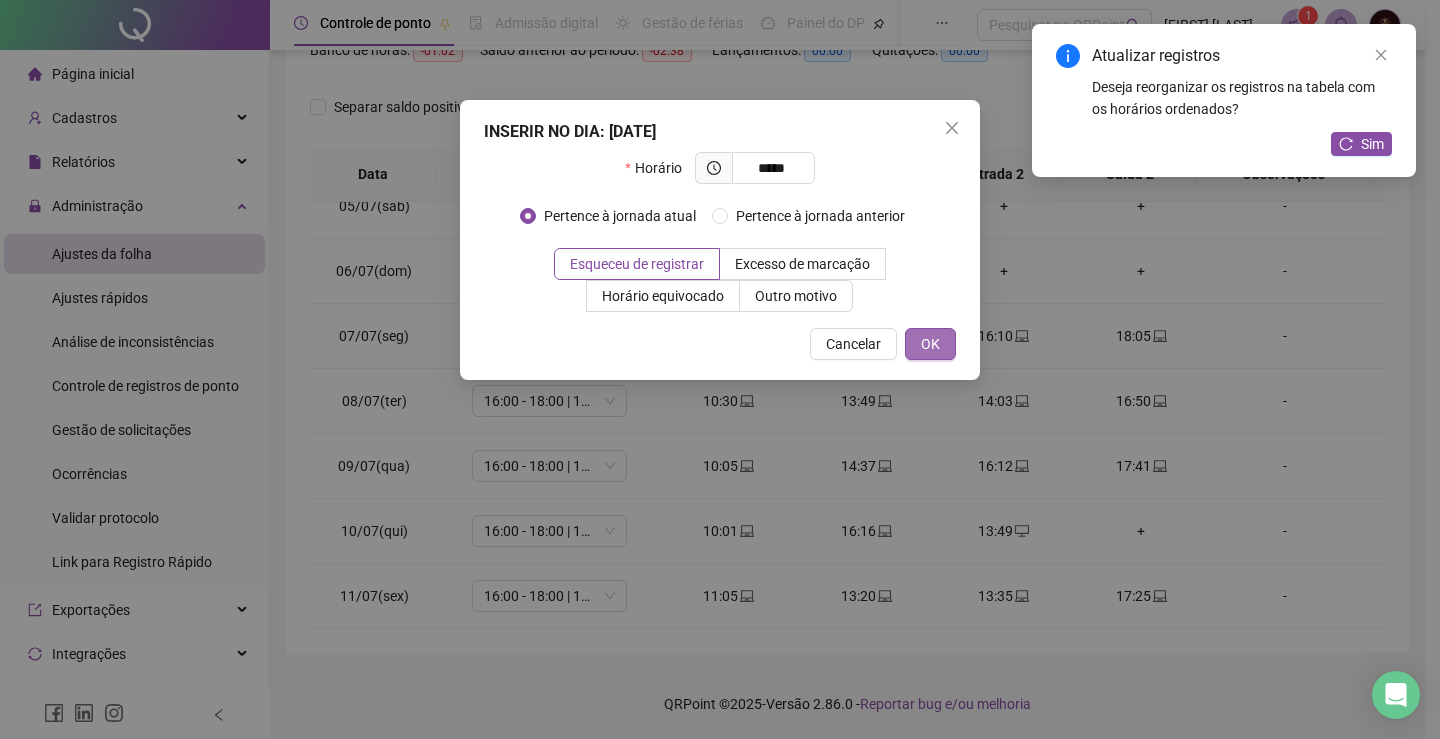 type on "*****" 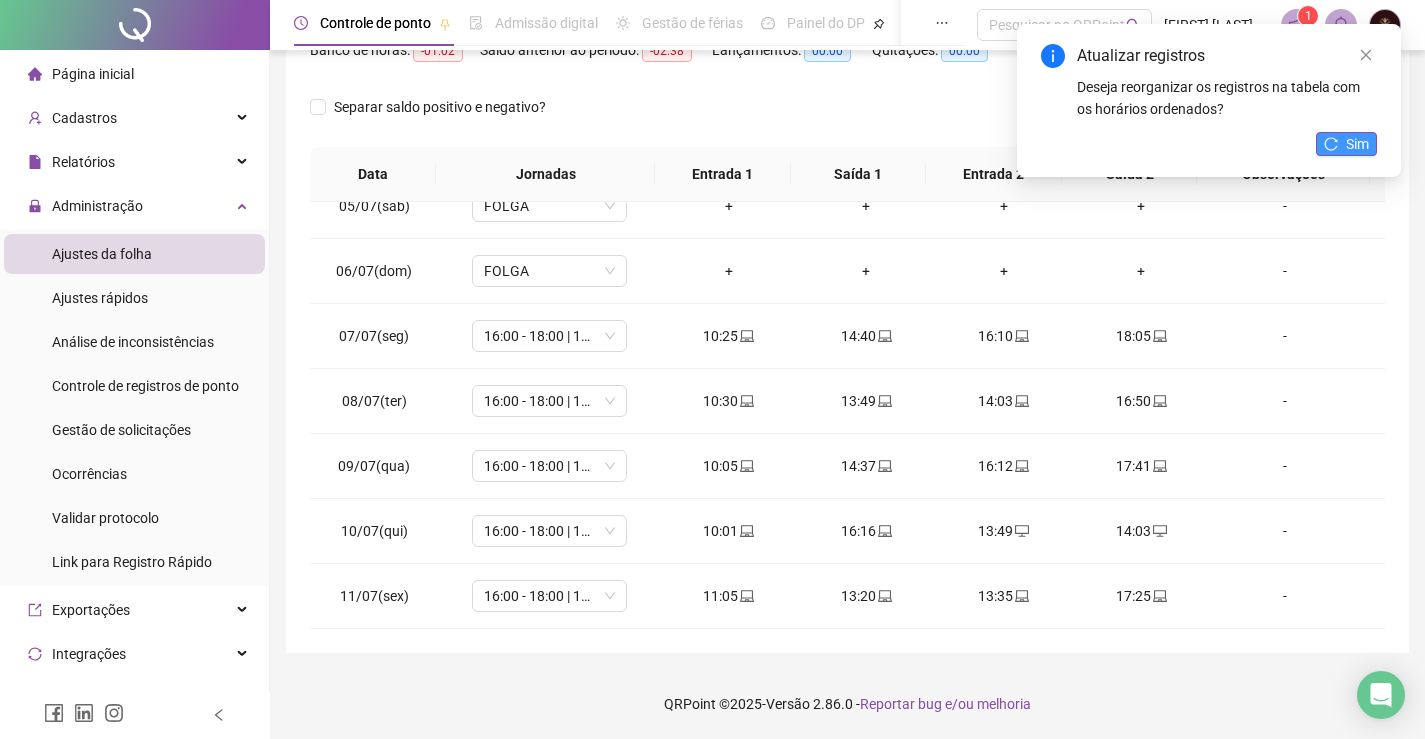 click on "Sim" at bounding box center (1357, 144) 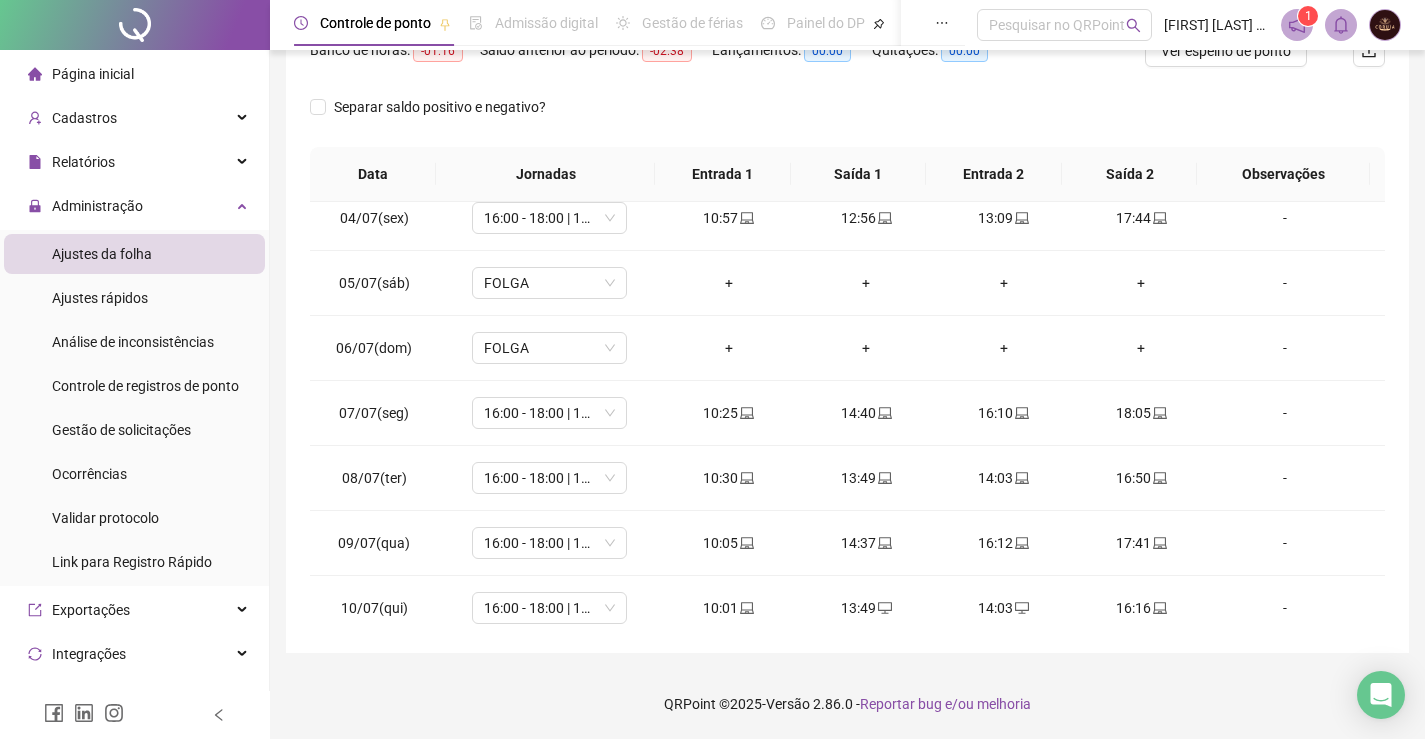 scroll, scrollTop: 0, scrollLeft: 0, axis: both 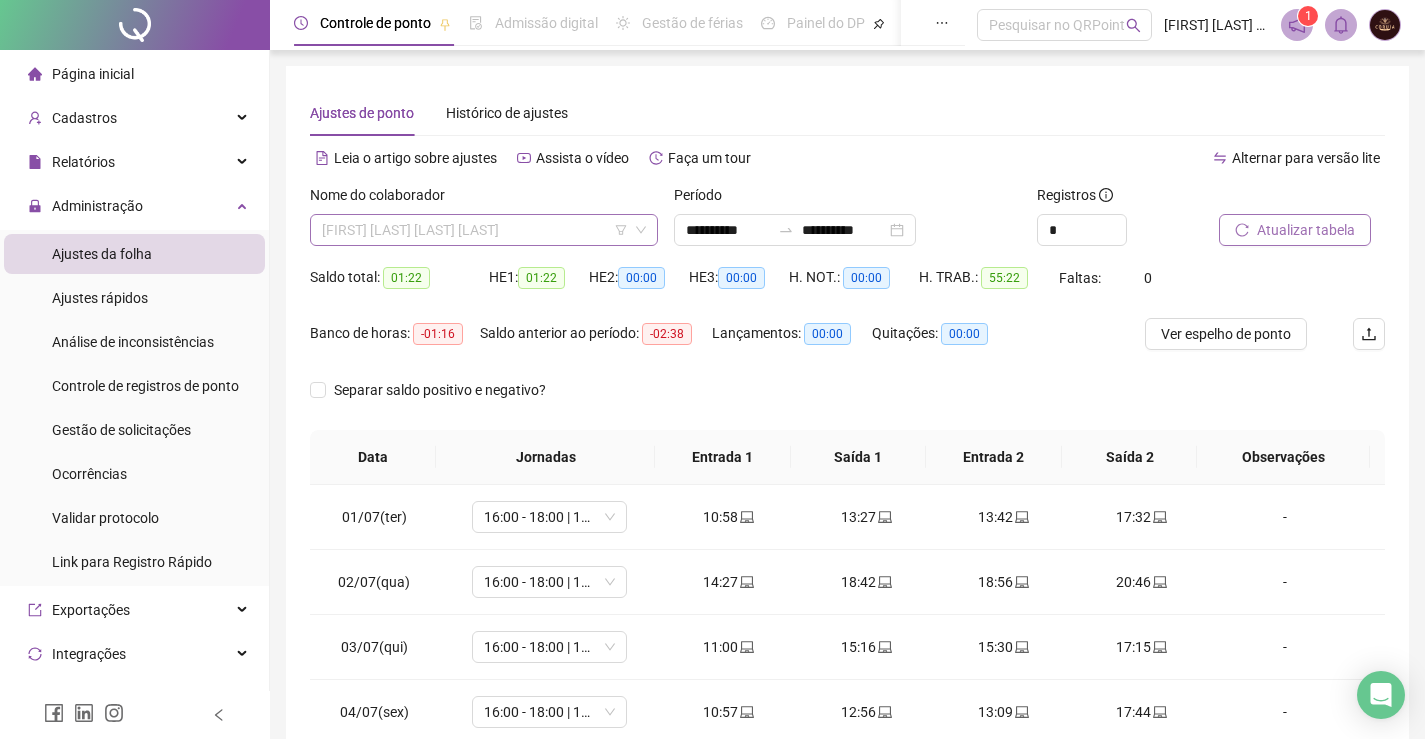 click on "[FIRST] [LAST] [LAST] [LAST]" at bounding box center [484, 230] 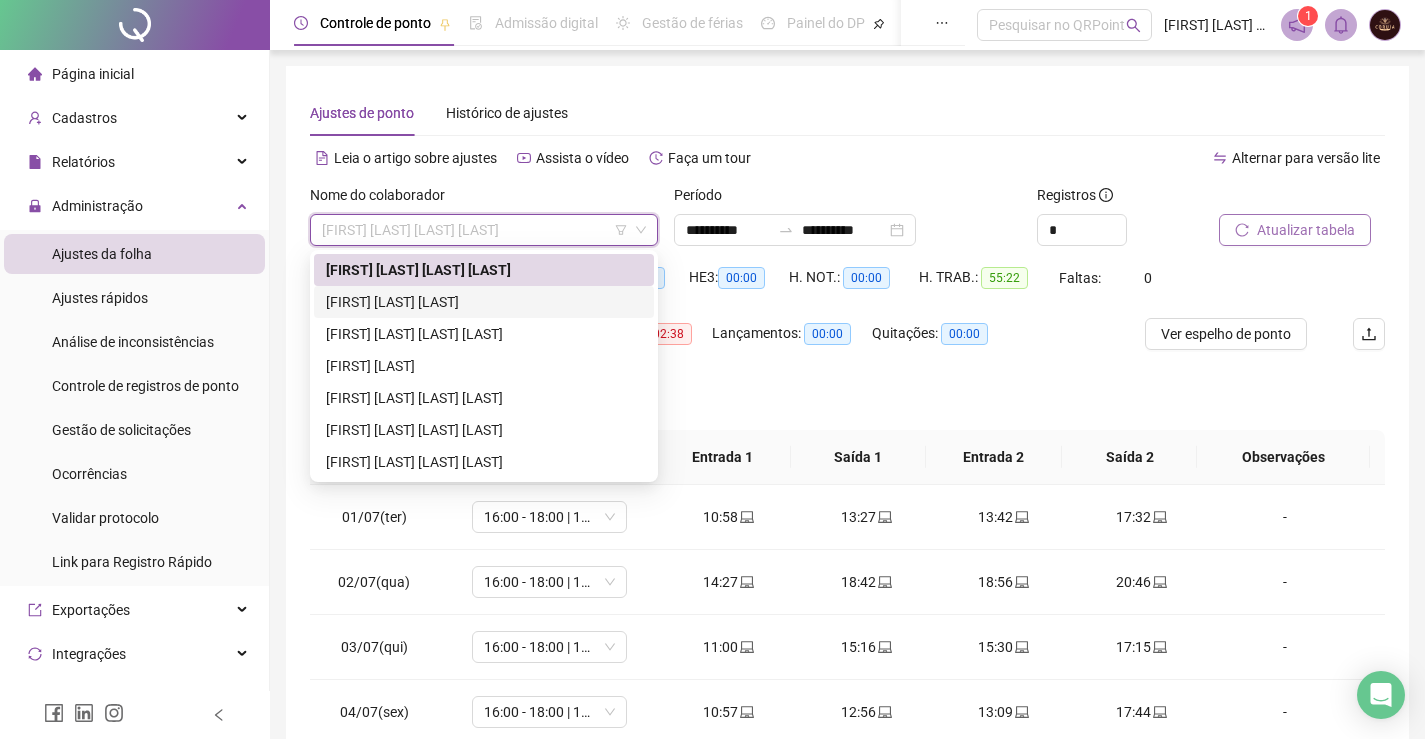 click on "[FIRST] [LAST] [LAST]" at bounding box center [484, 302] 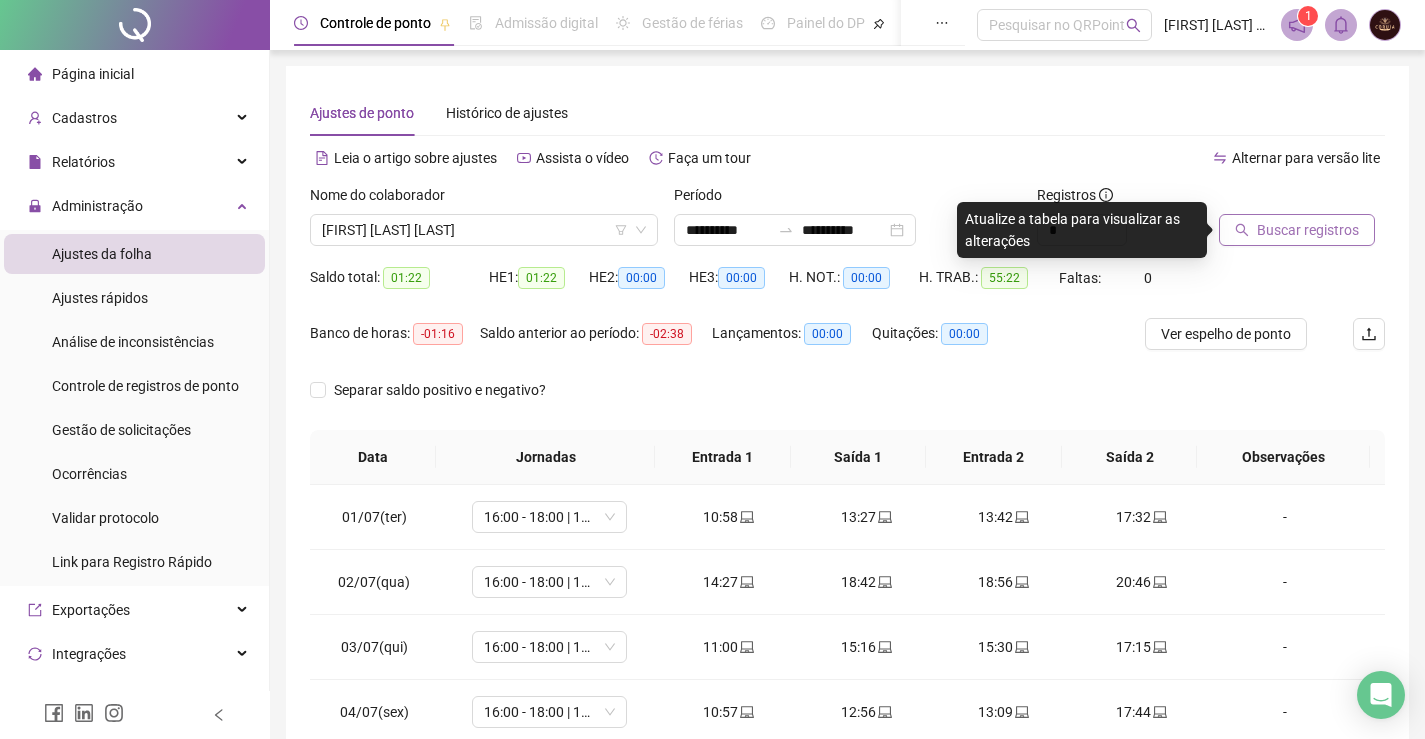 click on "Buscar registros" at bounding box center (1297, 230) 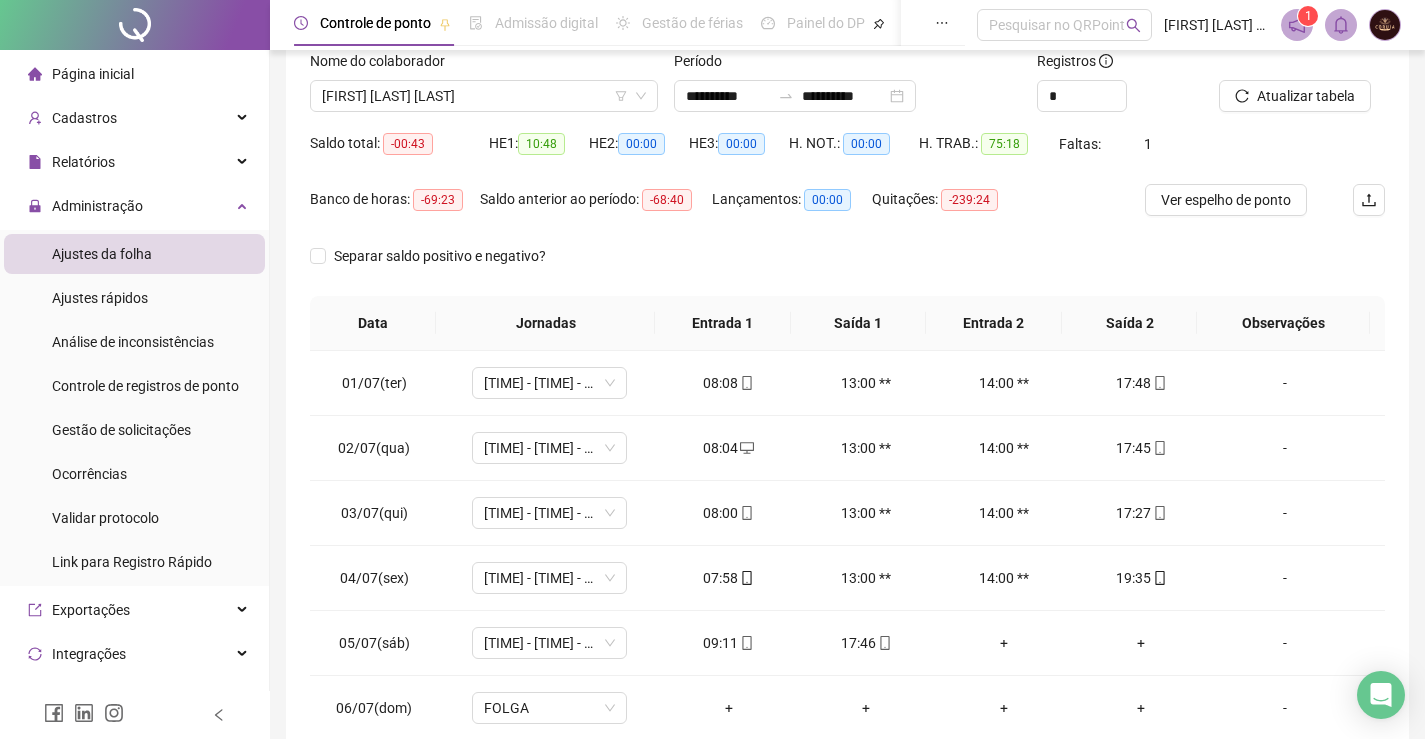 scroll, scrollTop: 283, scrollLeft: 0, axis: vertical 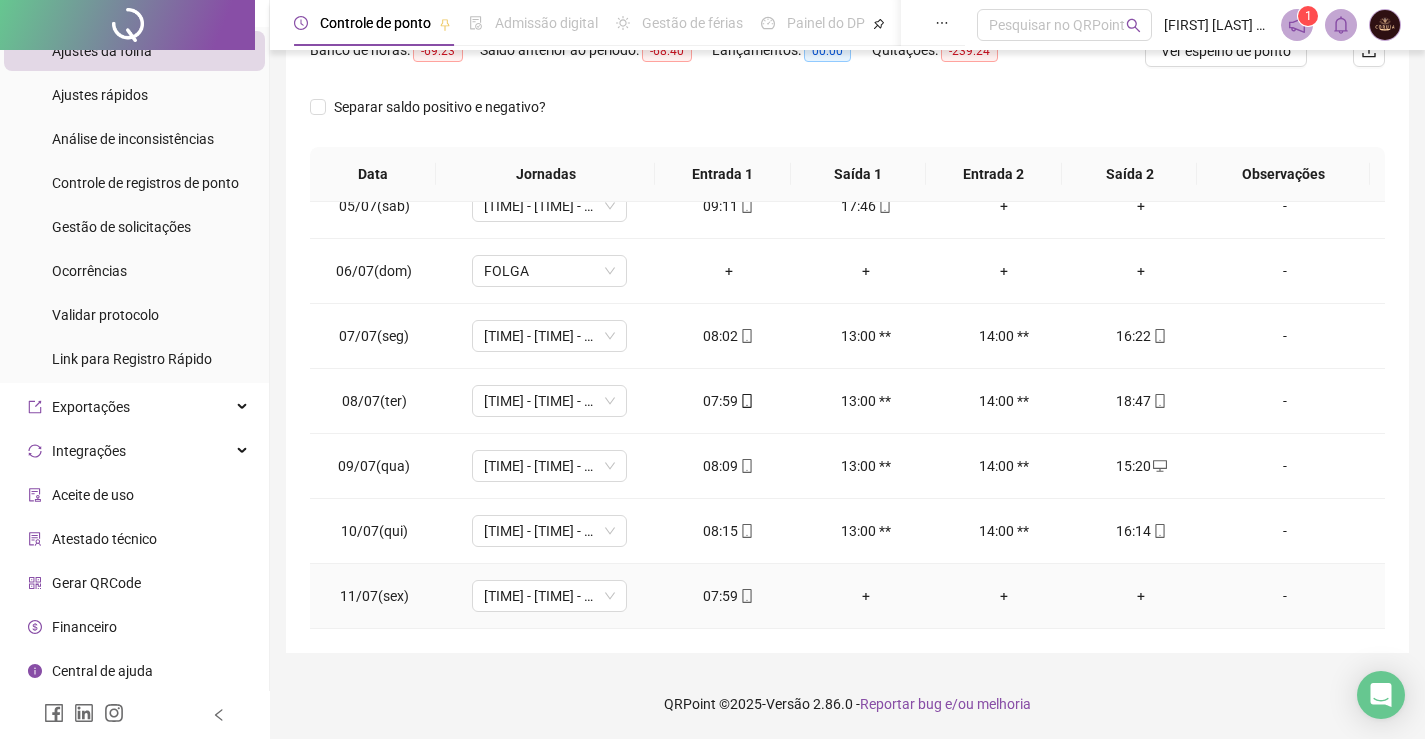 click on "+" at bounding box center (866, 596) 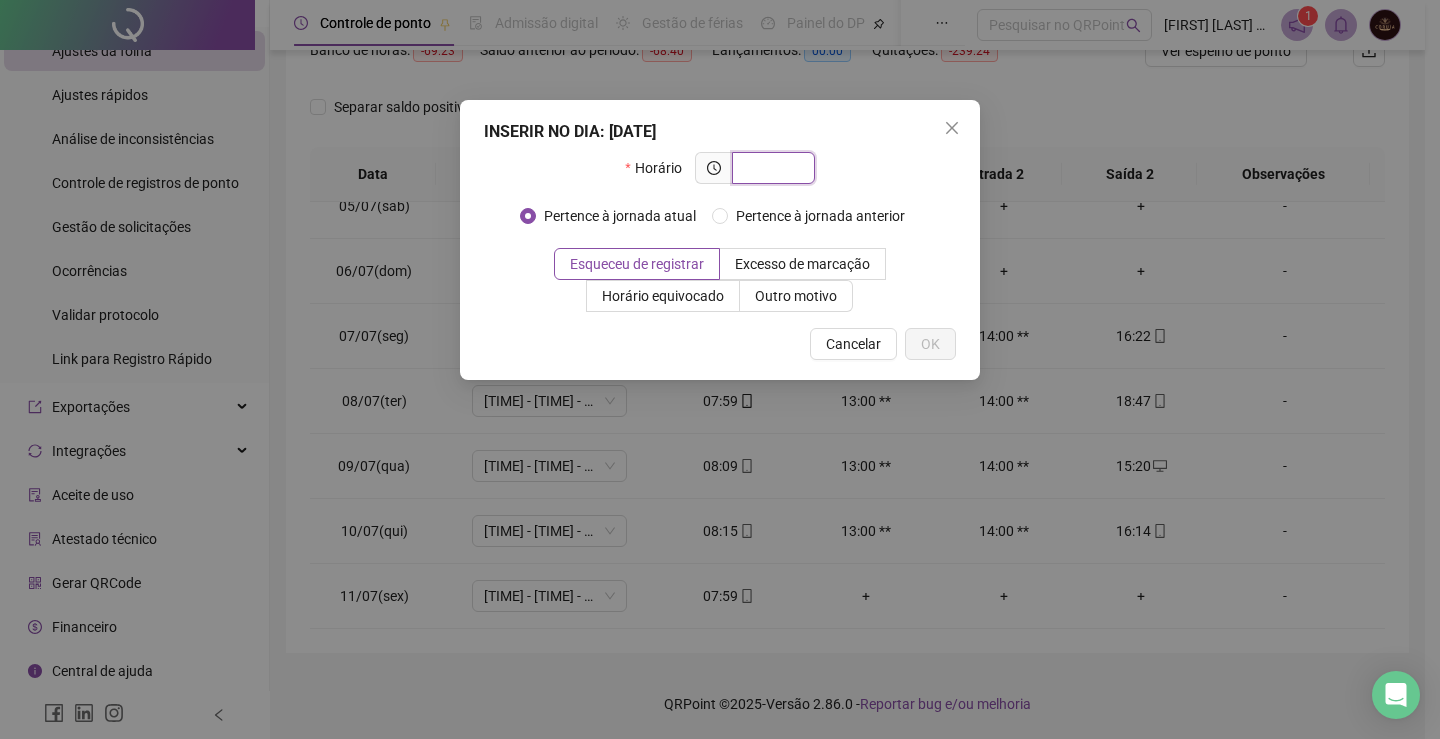 paste on "*****" 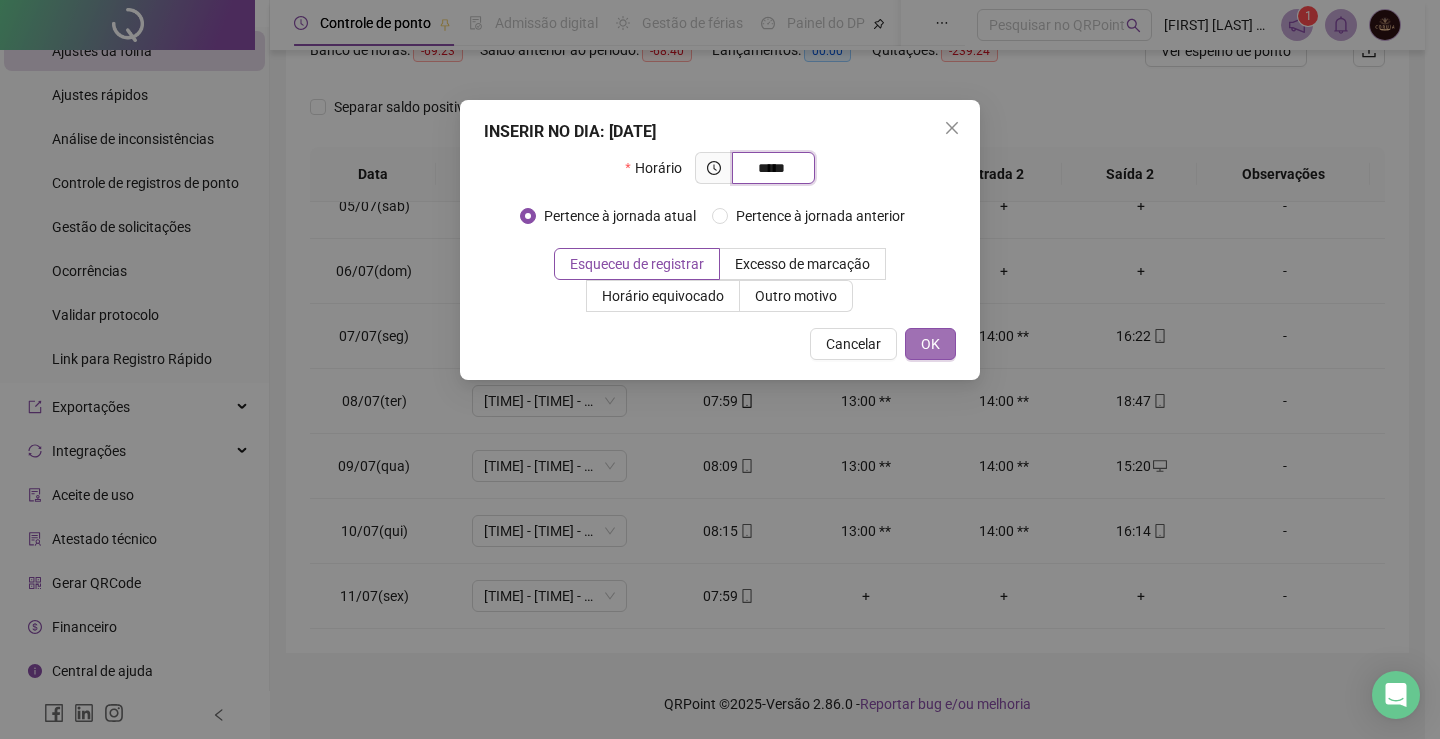 type on "*****" 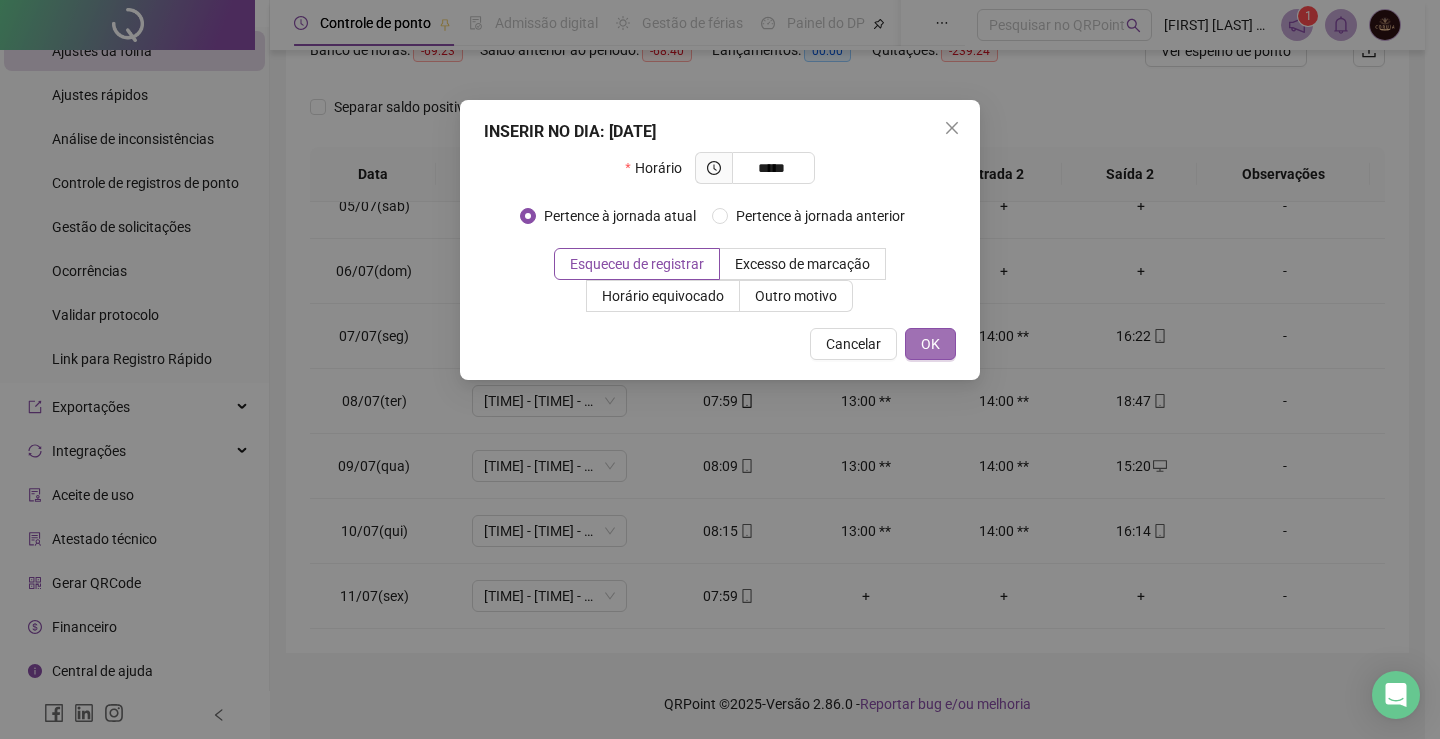 click on "OK" at bounding box center [930, 344] 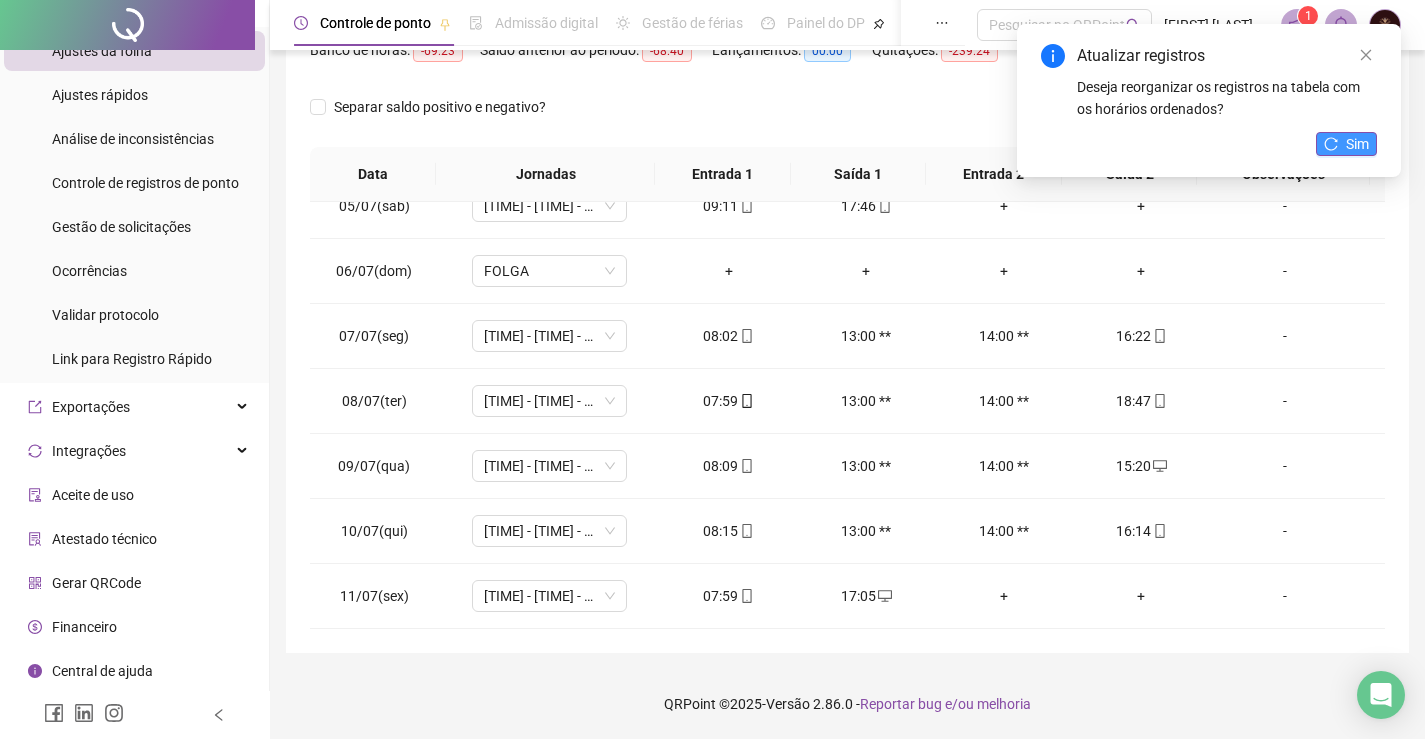 click on "Sim" at bounding box center [1346, 144] 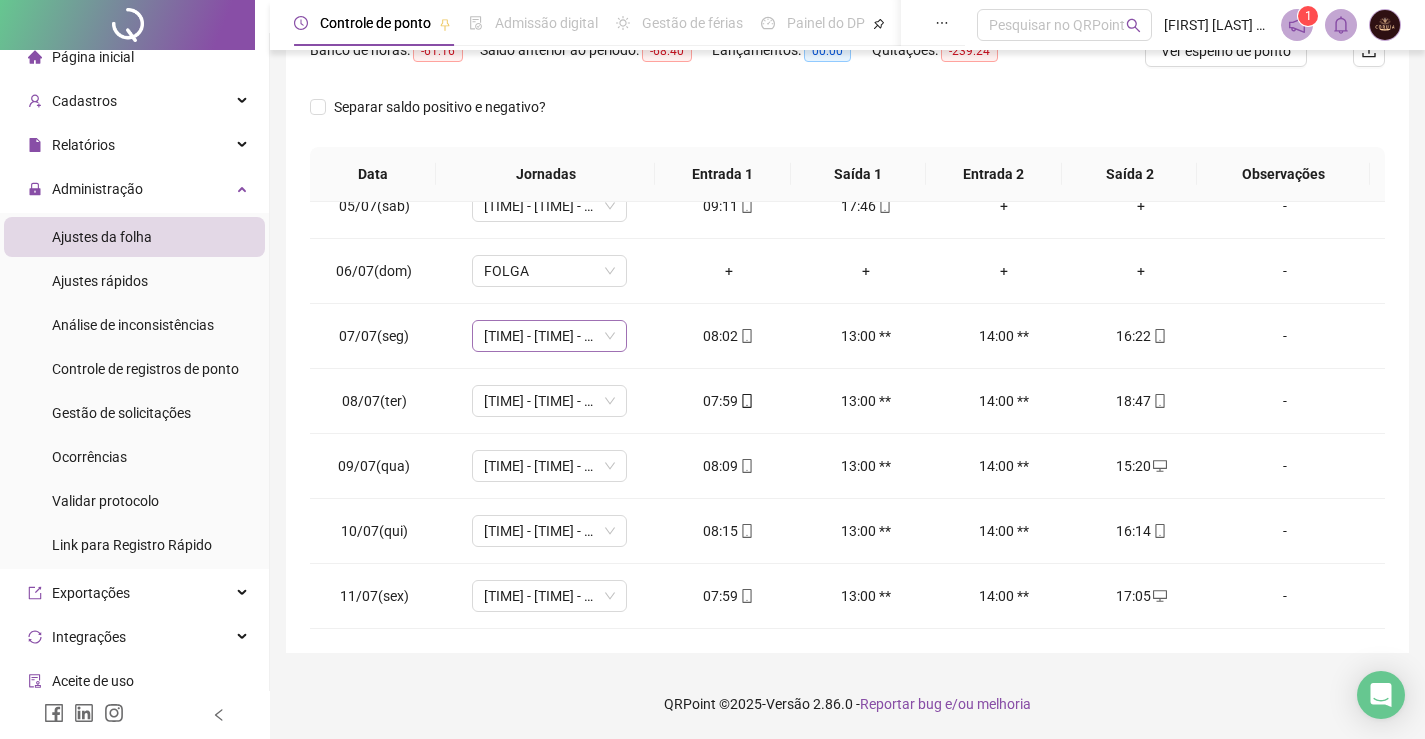 scroll, scrollTop: 0, scrollLeft: 0, axis: both 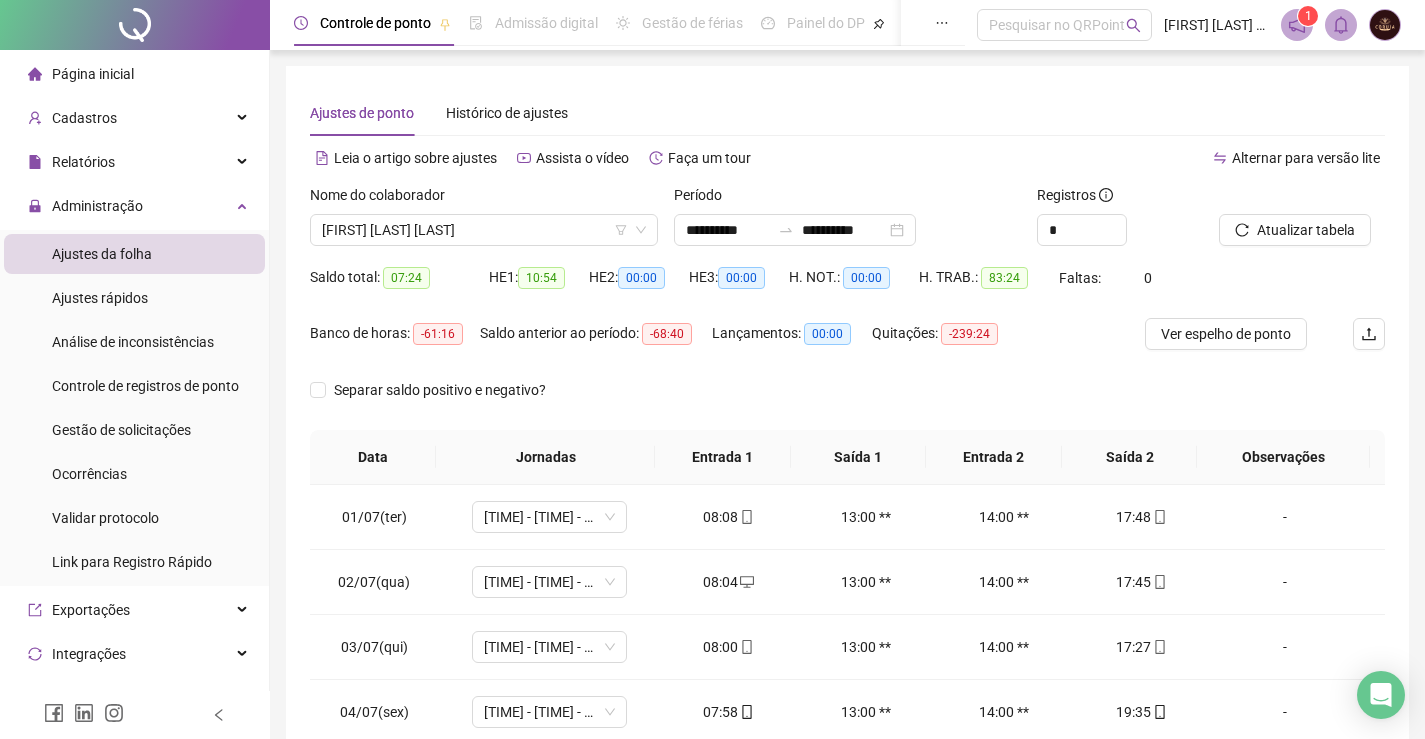 drag, startPoint x: 452, startPoint y: 233, endPoint x: 447, endPoint y: 268, distance: 35.35534 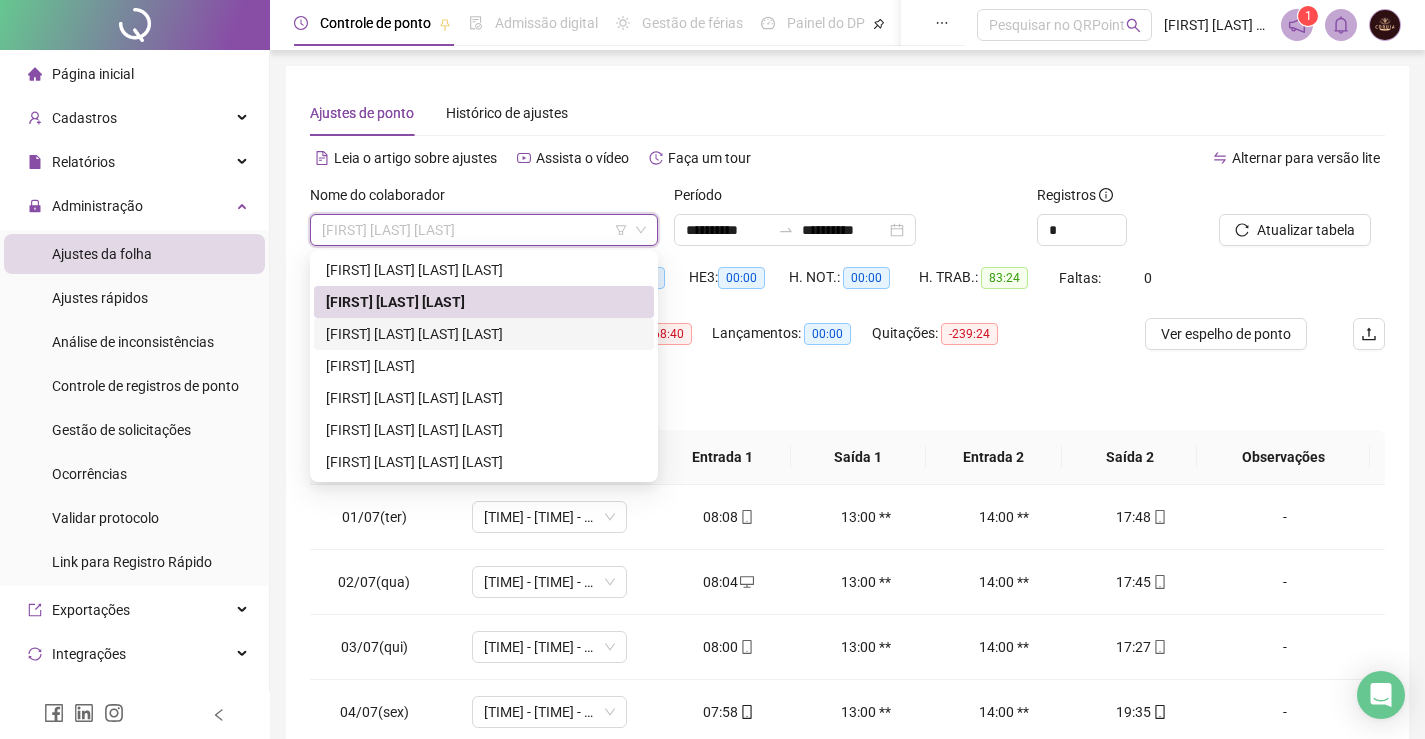 click on "[FIRST] [LAST] [LAST] [LAST]" at bounding box center (484, 334) 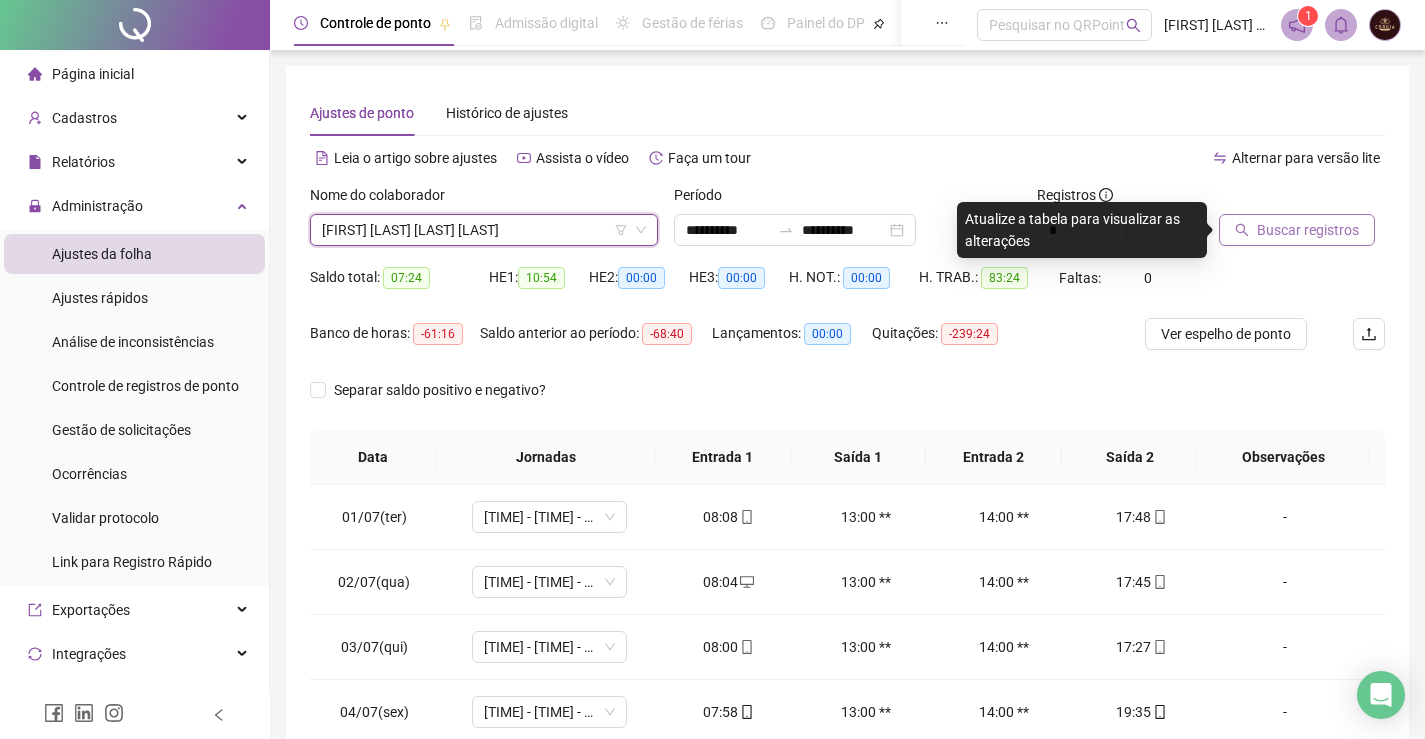 click on "Buscar registros" at bounding box center [1308, 230] 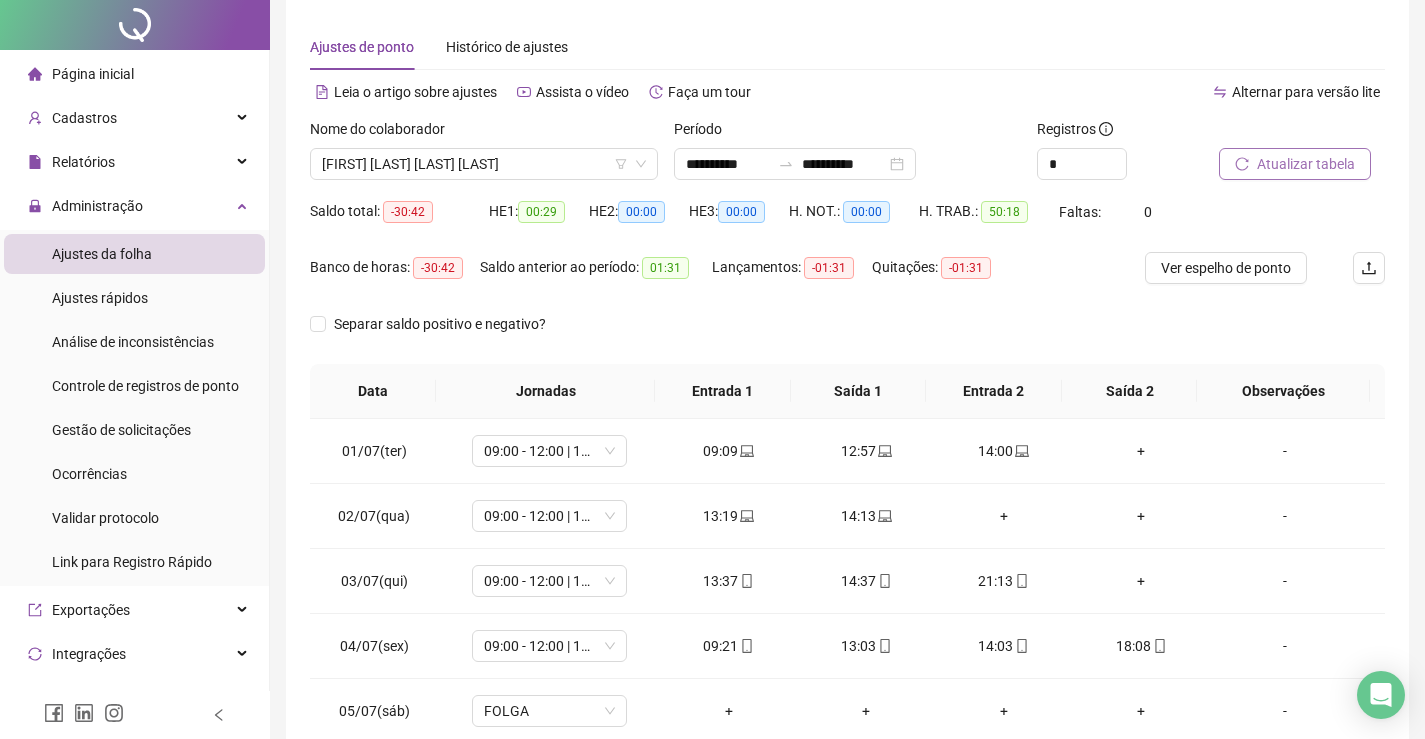 scroll, scrollTop: 100, scrollLeft: 0, axis: vertical 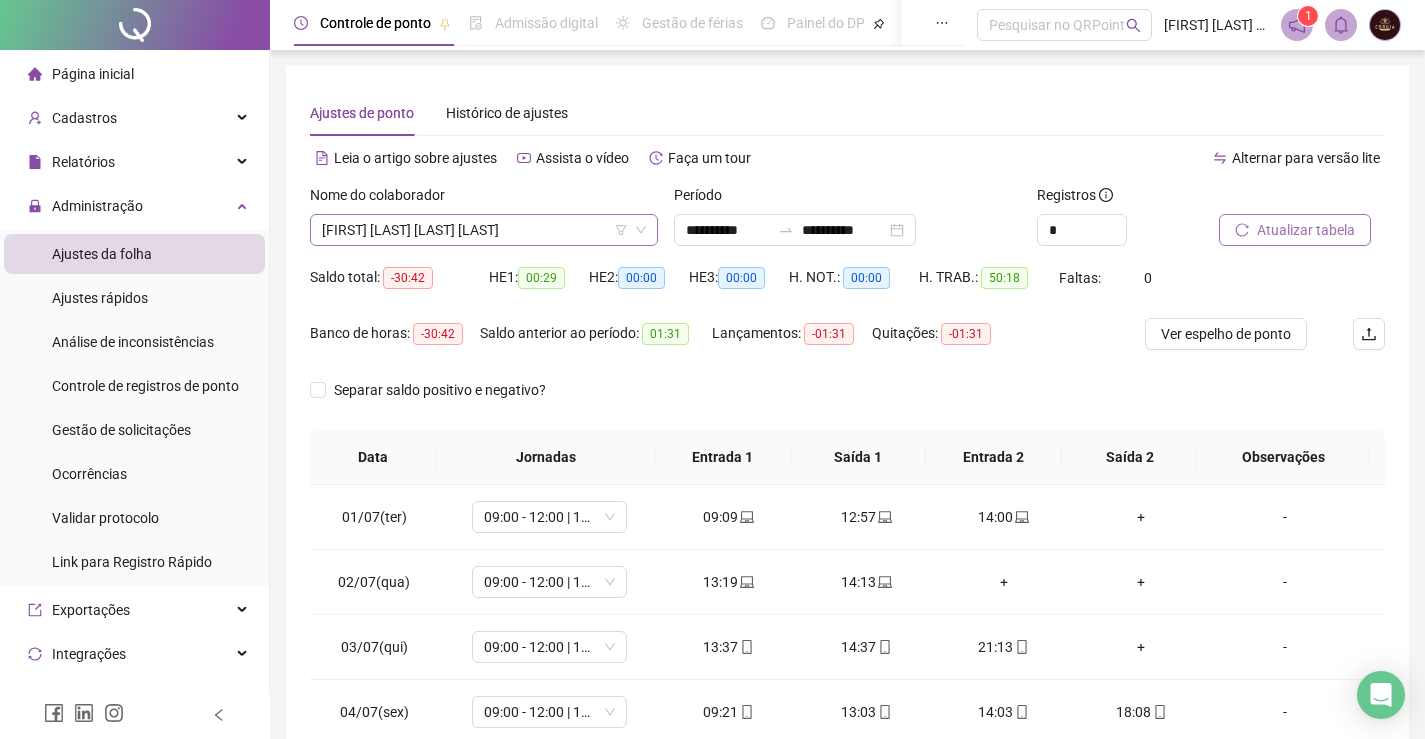 click on "[FIRST] [LAST] [LAST] [LAST]" at bounding box center [484, 230] 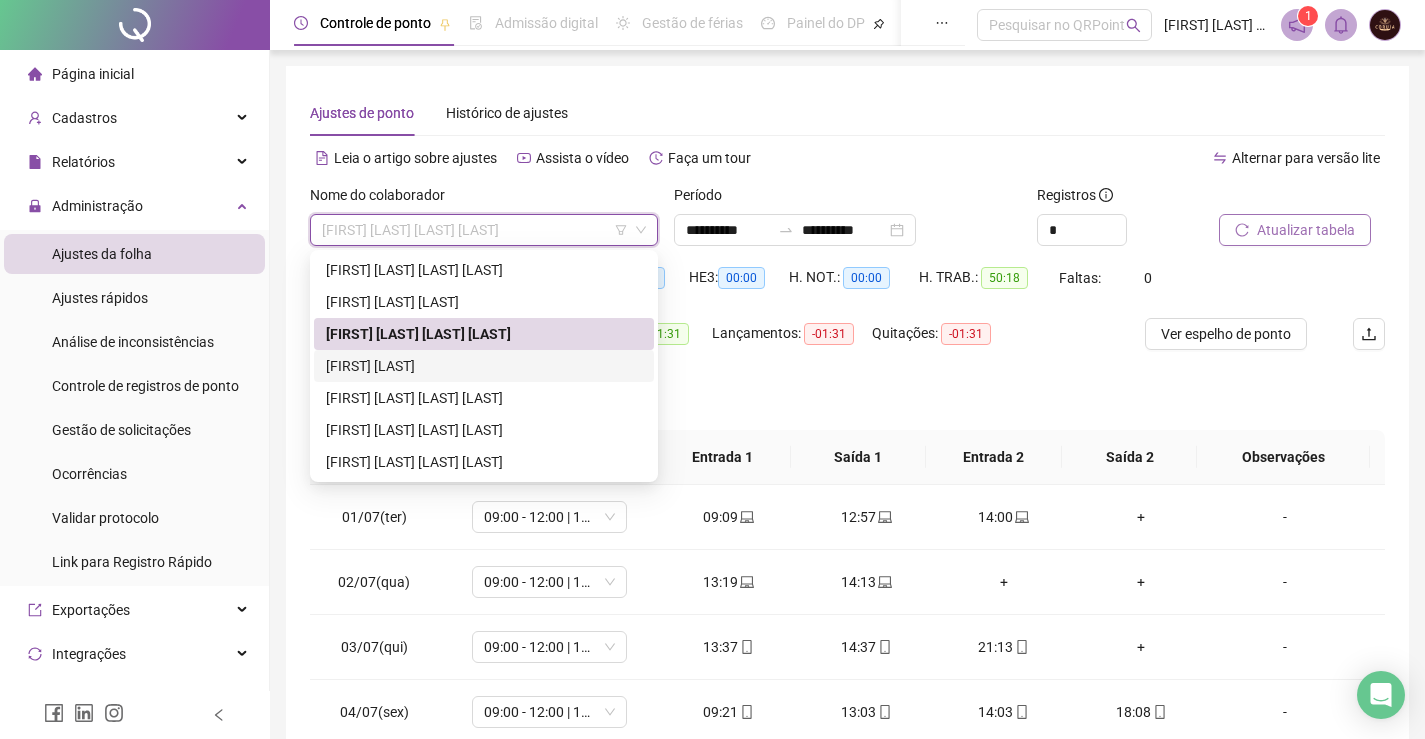 click on "[FIRST] [LAST]" at bounding box center (484, 366) 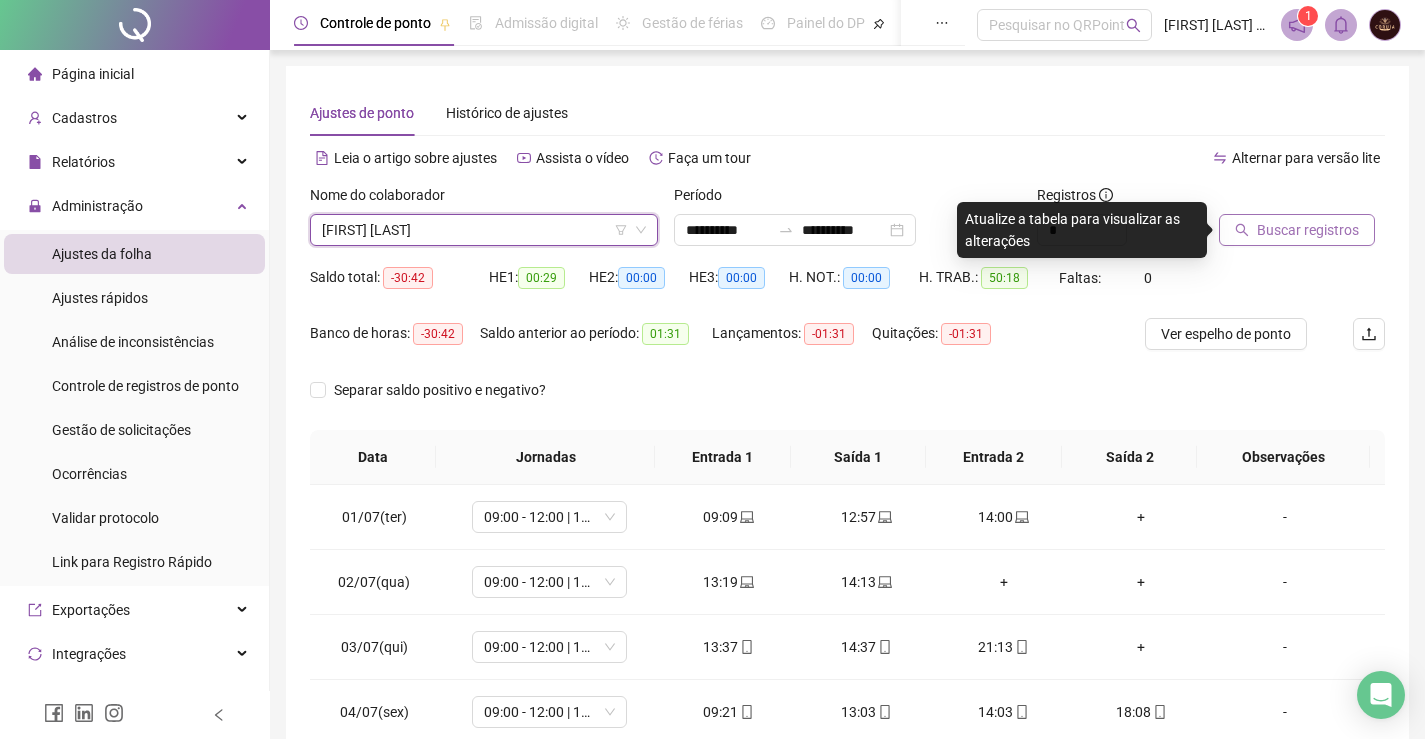 click on "Buscar registros" at bounding box center [1308, 230] 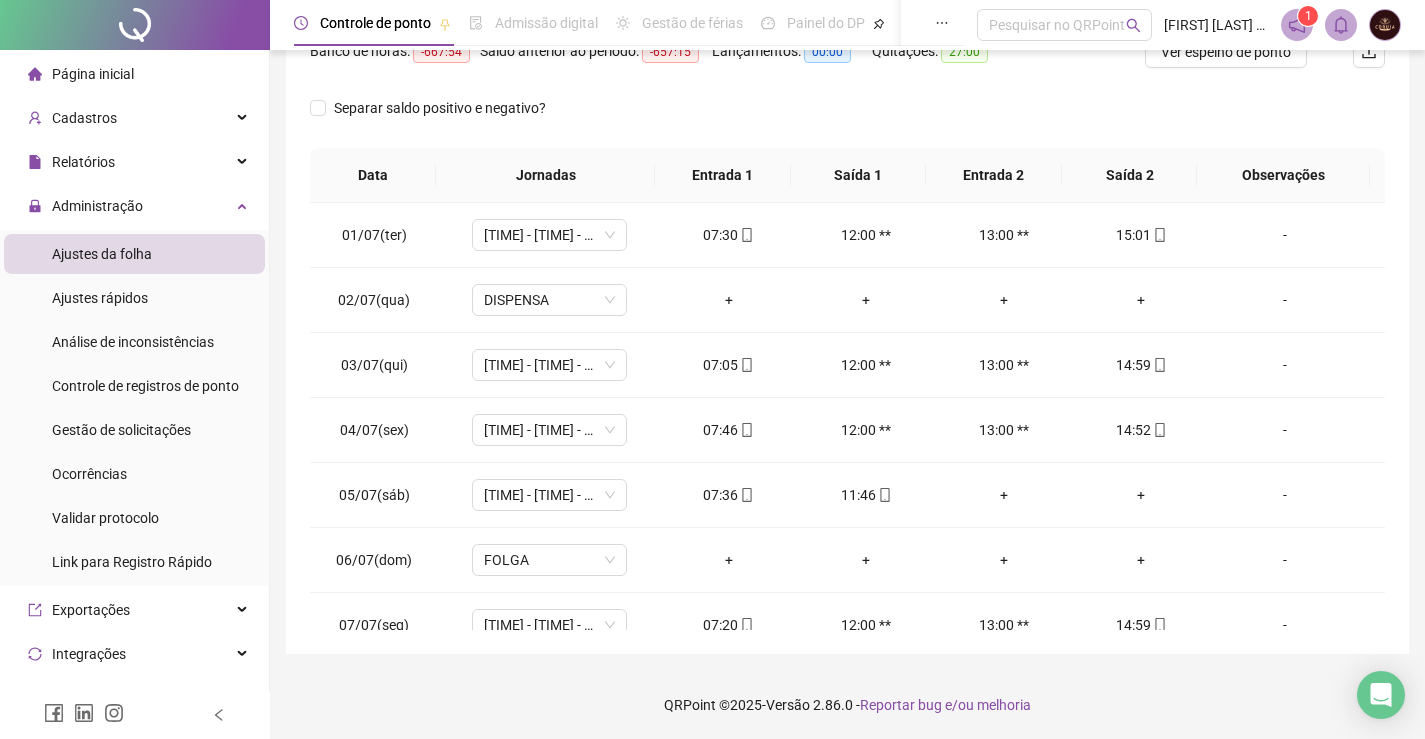 scroll, scrollTop: 283, scrollLeft: 0, axis: vertical 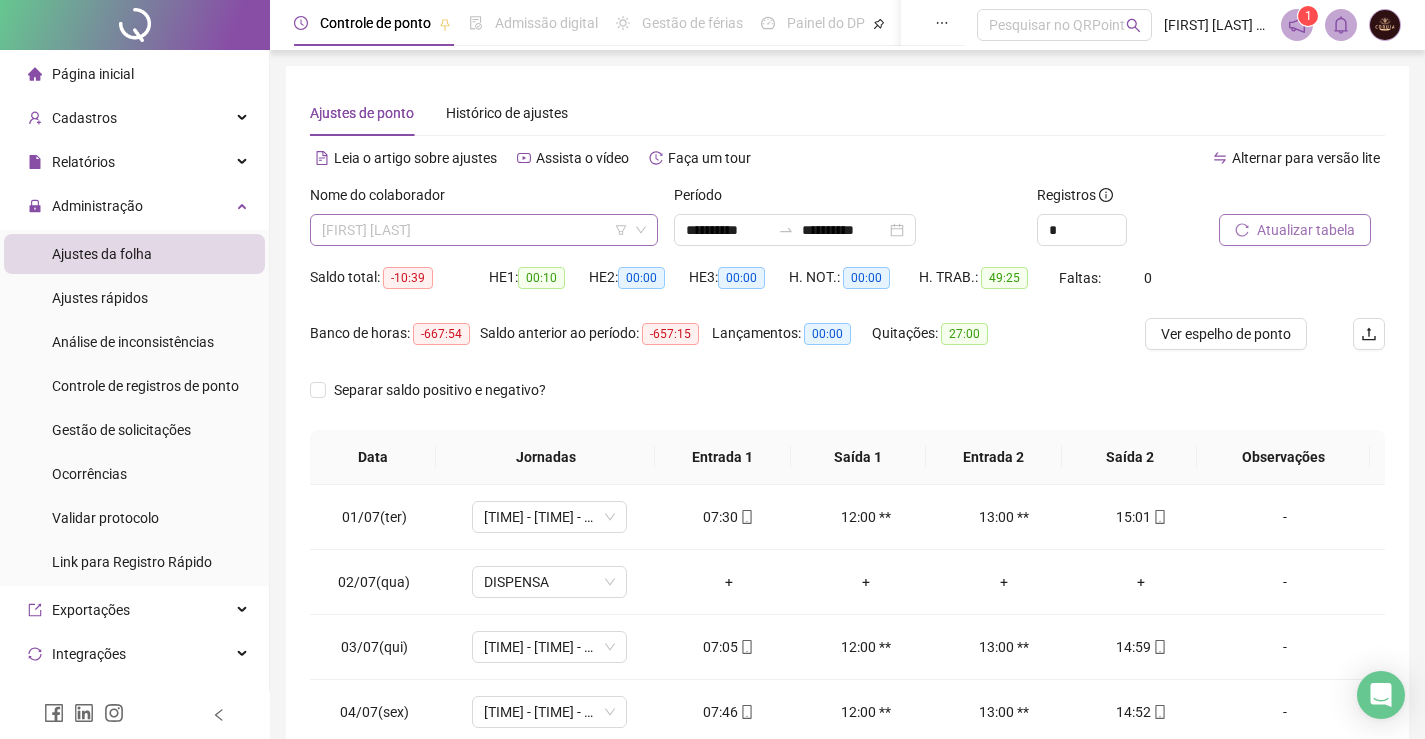 click on "[FIRST] [LAST]" at bounding box center (484, 230) 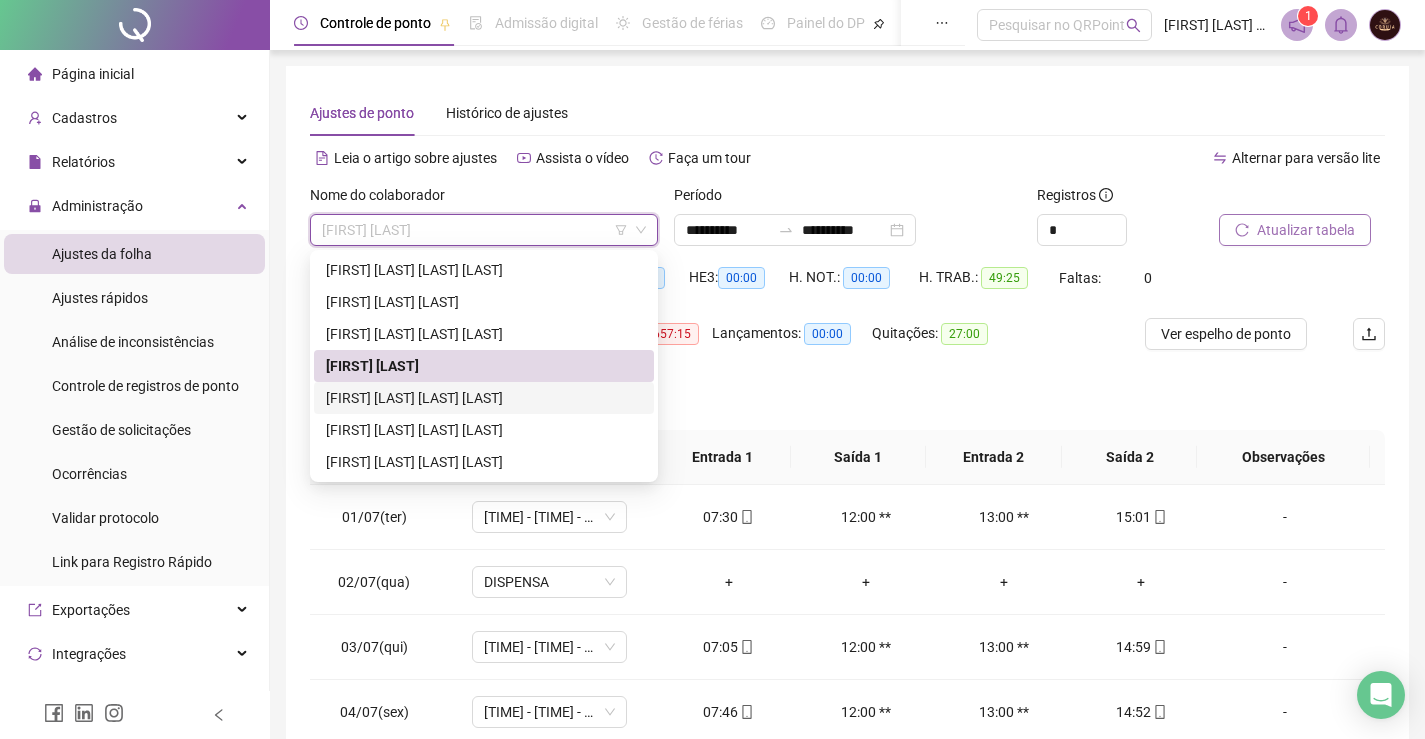 click on "[FIRST] [LAST] [LAST] [LAST]" at bounding box center (484, 398) 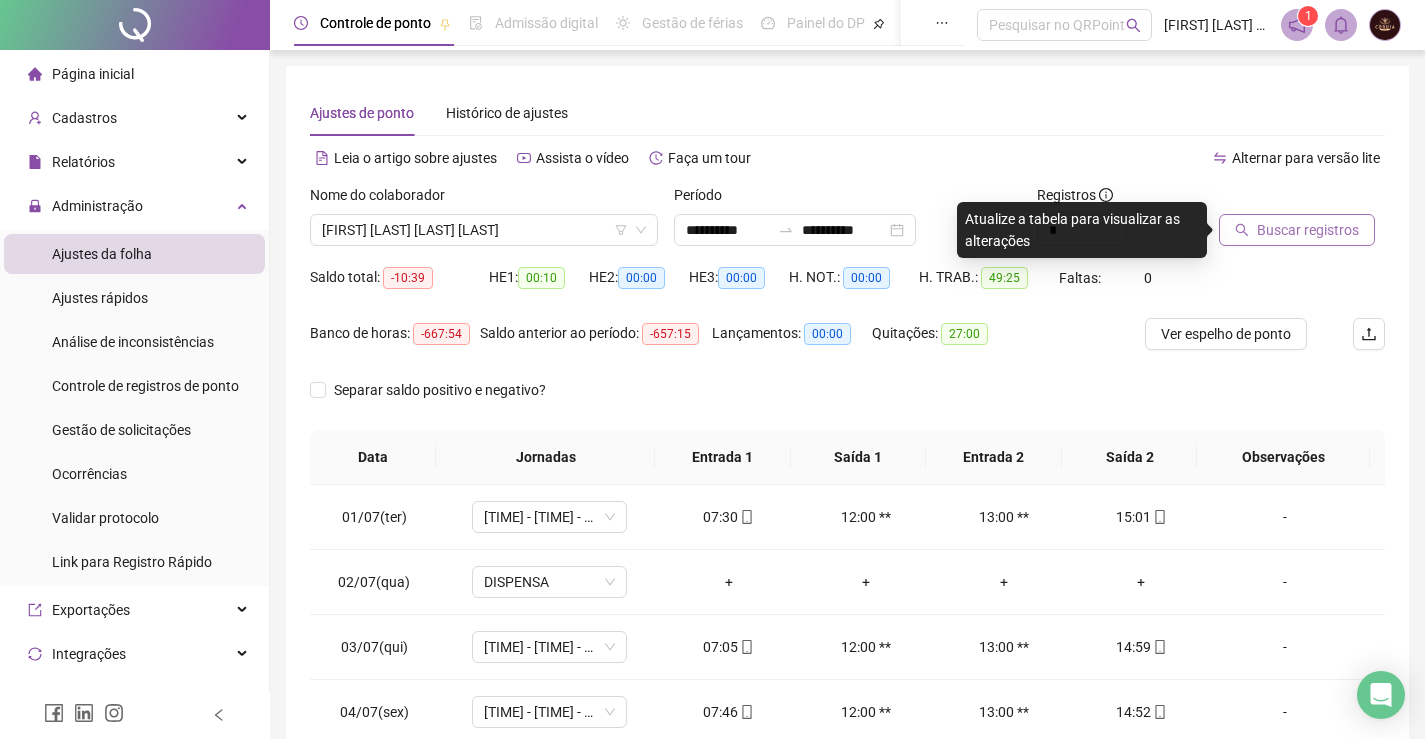click on "Buscar registros" at bounding box center [1308, 230] 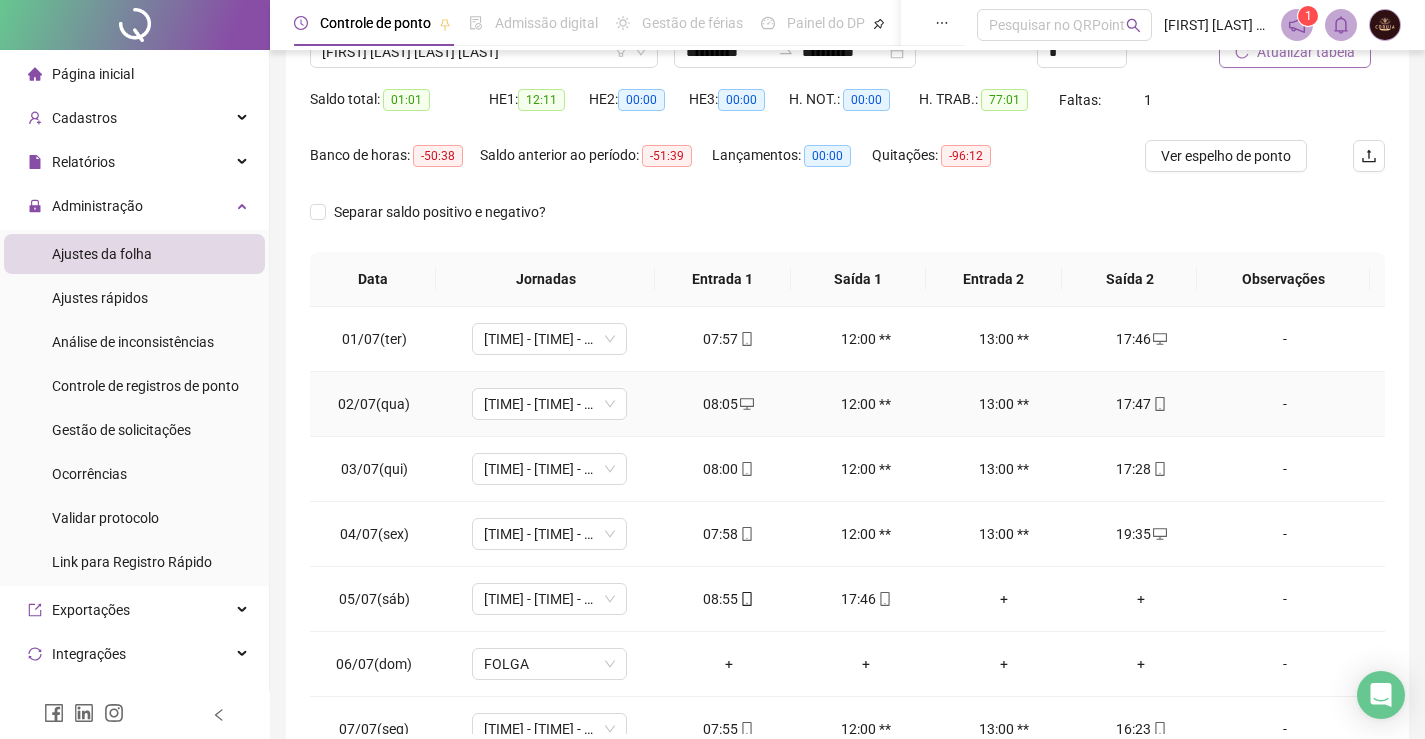 scroll, scrollTop: 200, scrollLeft: 0, axis: vertical 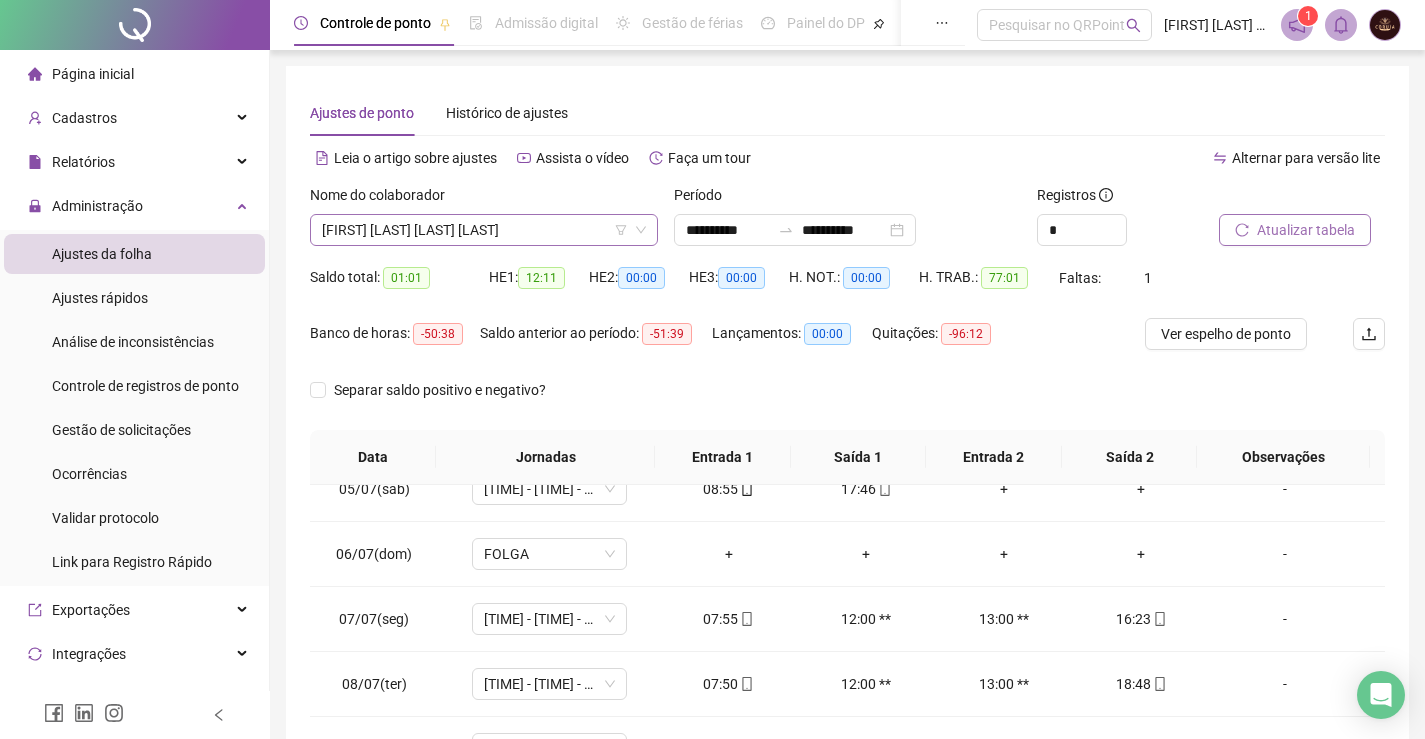 click on "[FIRST] [LAST] [LAST] [LAST]" at bounding box center (484, 230) 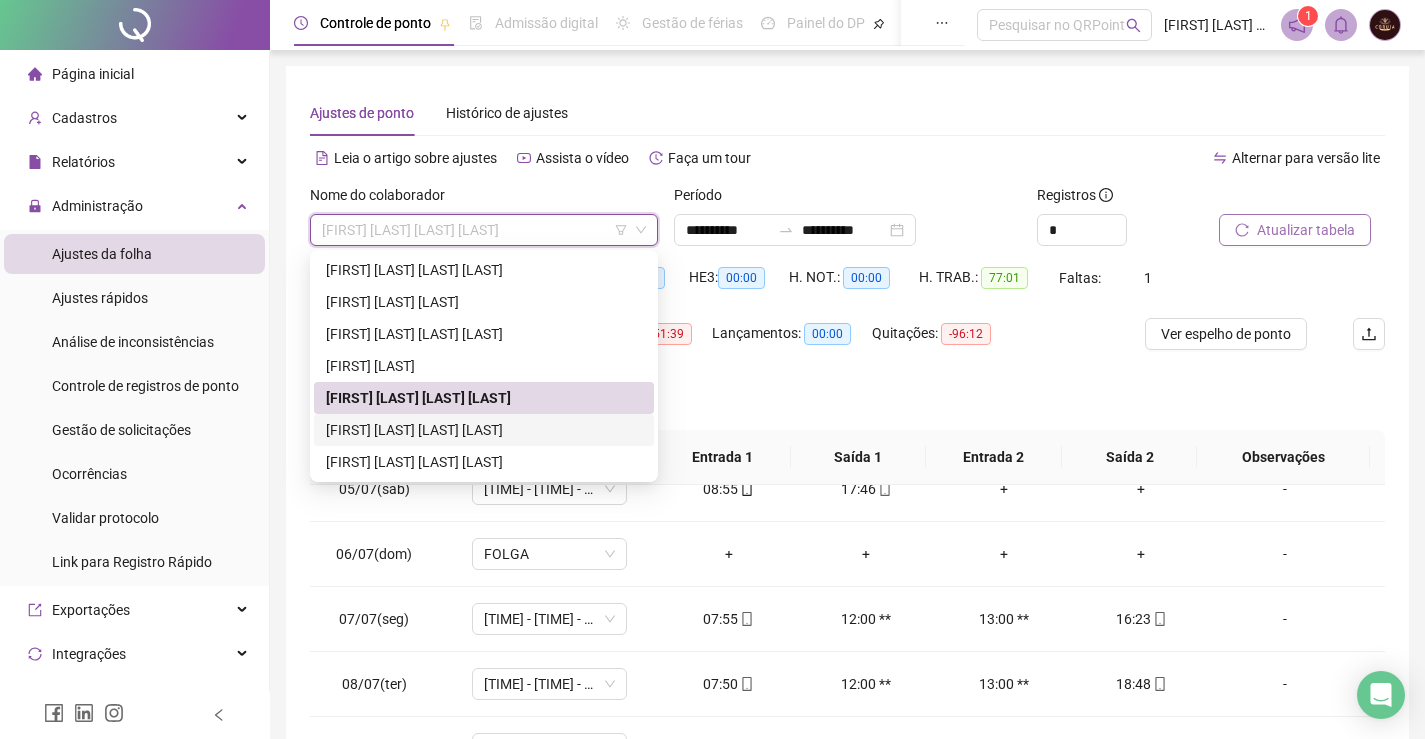click on "[FIRST] [LAST] [LAST] [LAST]" at bounding box center (484, 430) 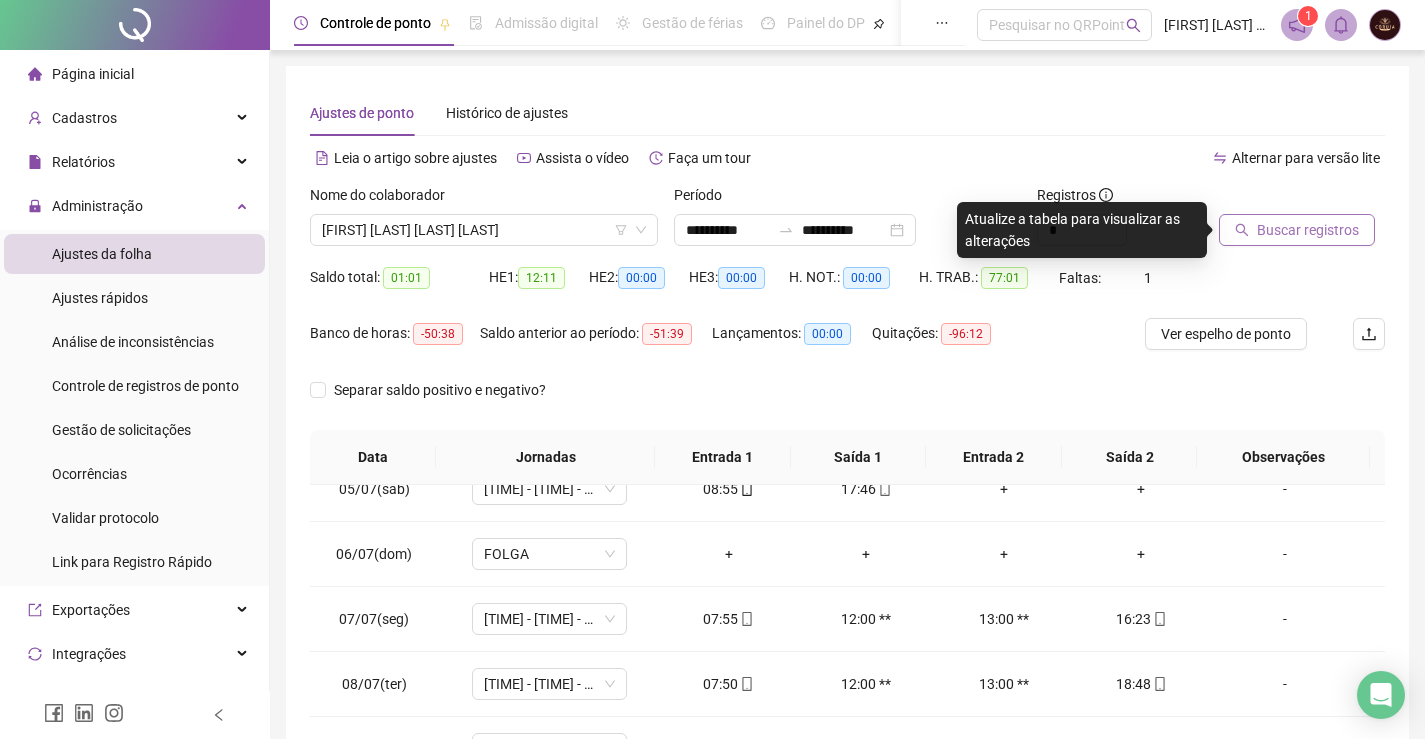 click on "Buscar registros" at bounding box center (1297, 230) 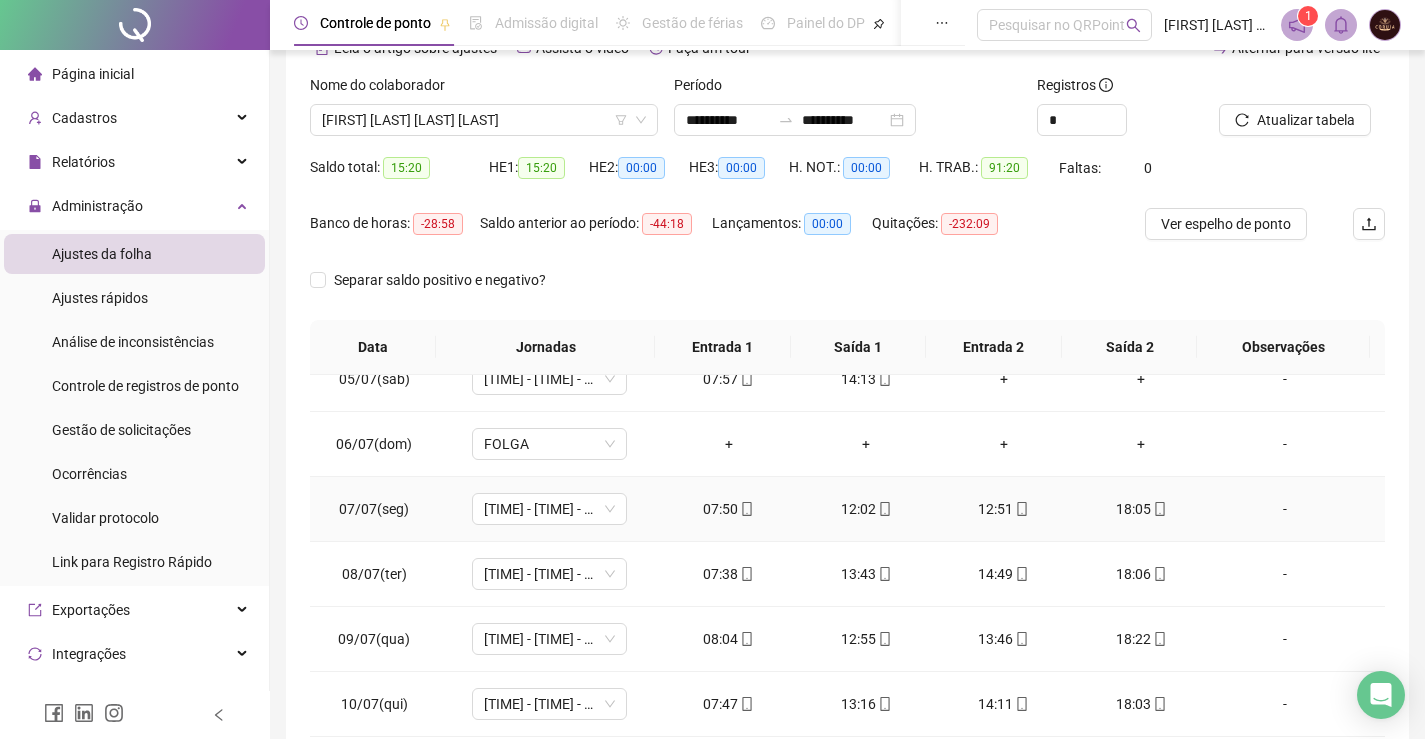 scroll, scrollTop: 283, scrollLeft: 0, axis: vertical 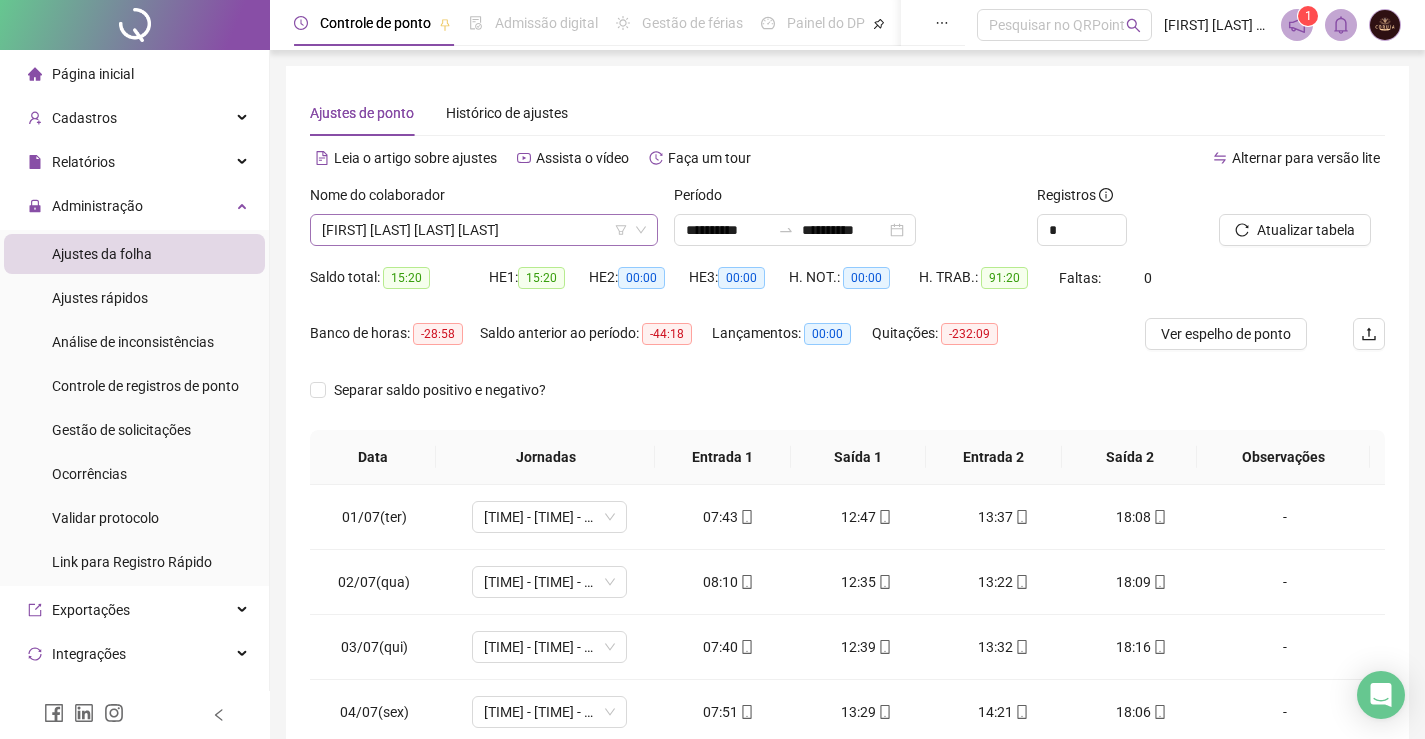 click on "[FIRST] [LAST] [LAST] [LAST]" at bounding box center [484, 230] 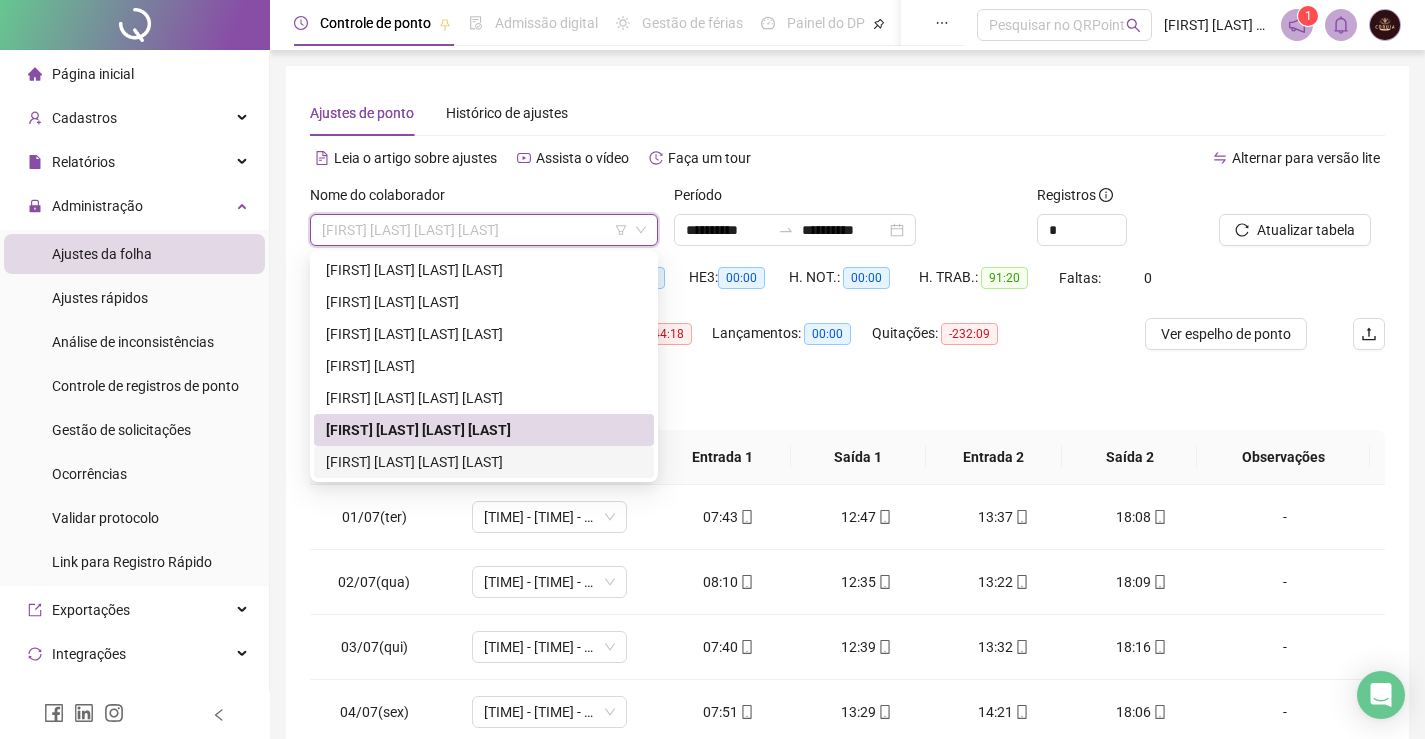 click on "[FIRST] [LAST] [LAST] [LAST]" at bounding box center [484, 462] 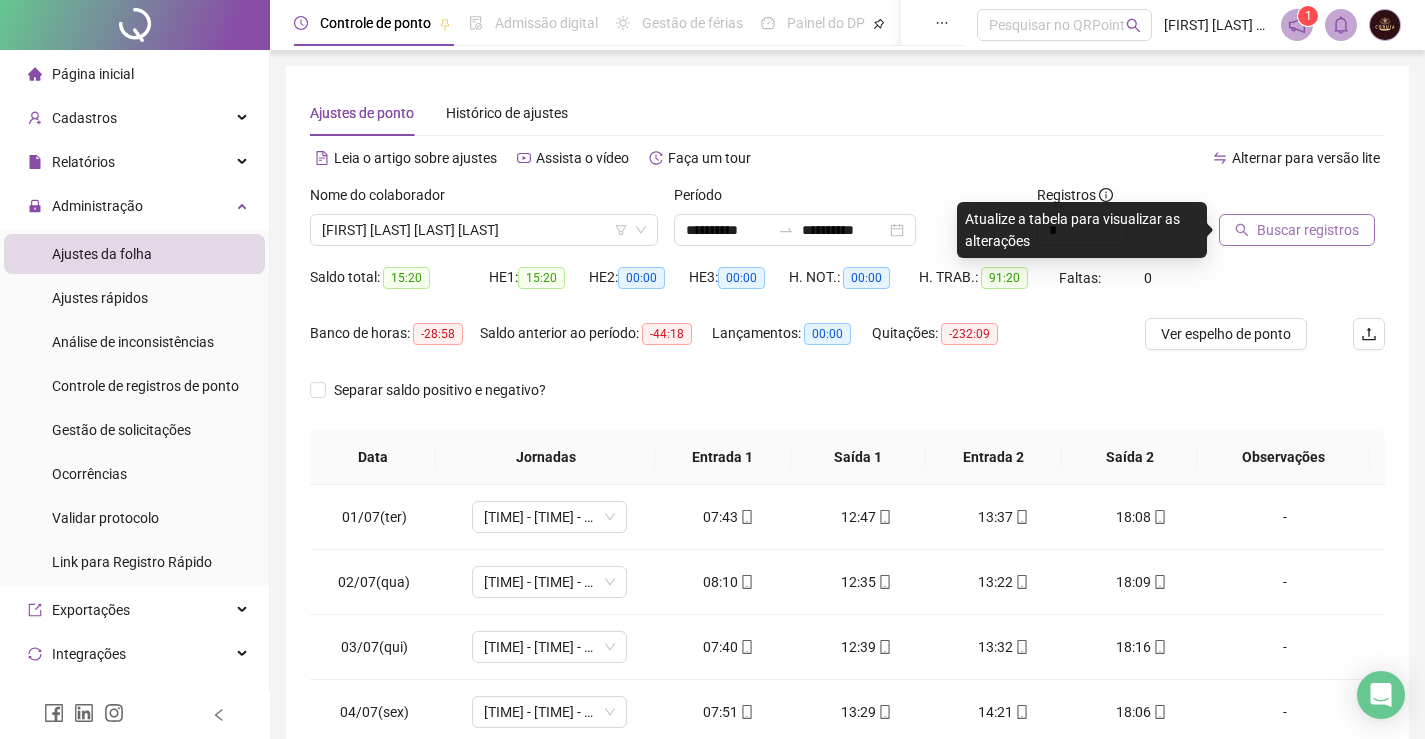 click on "Buscar registros" at bounding box center (1308, 230) 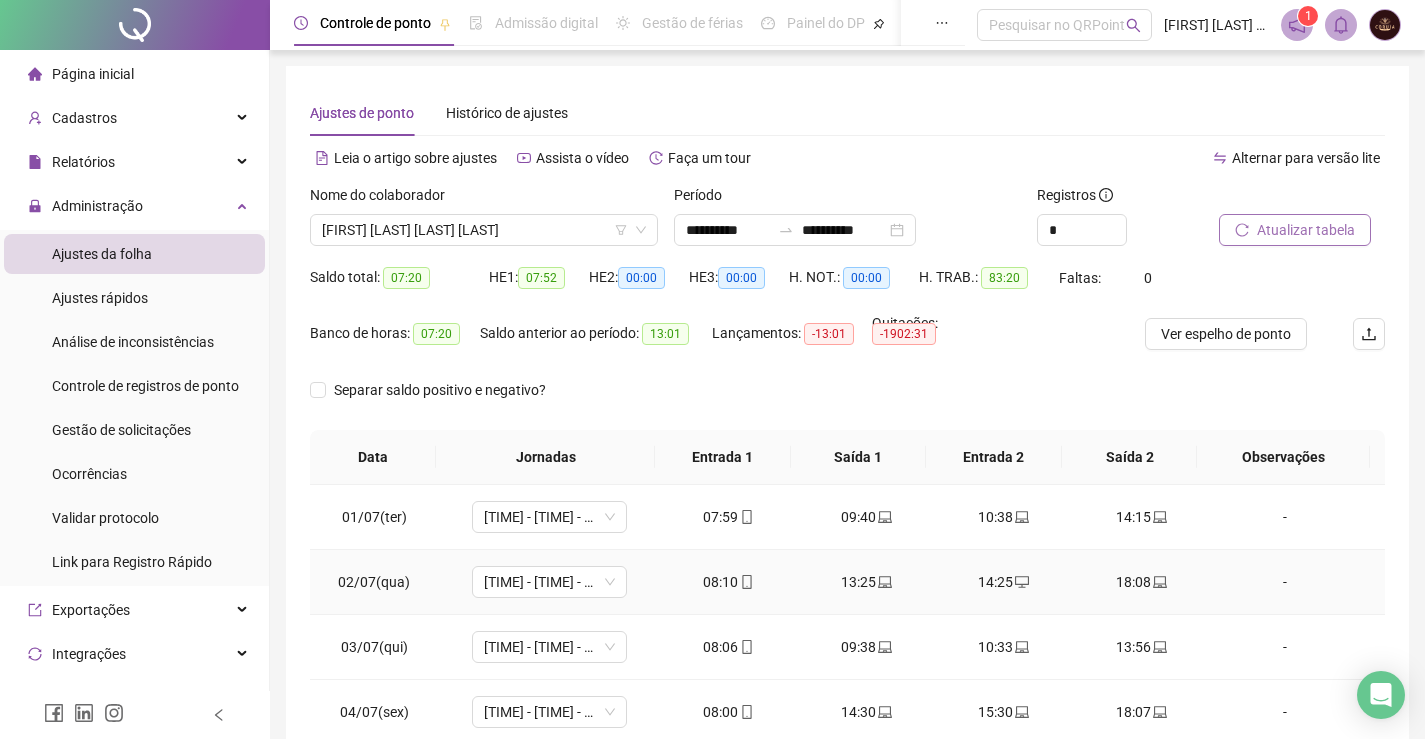 scroll, scrollTop: 283, scrollLeft: 0, axis: vertical 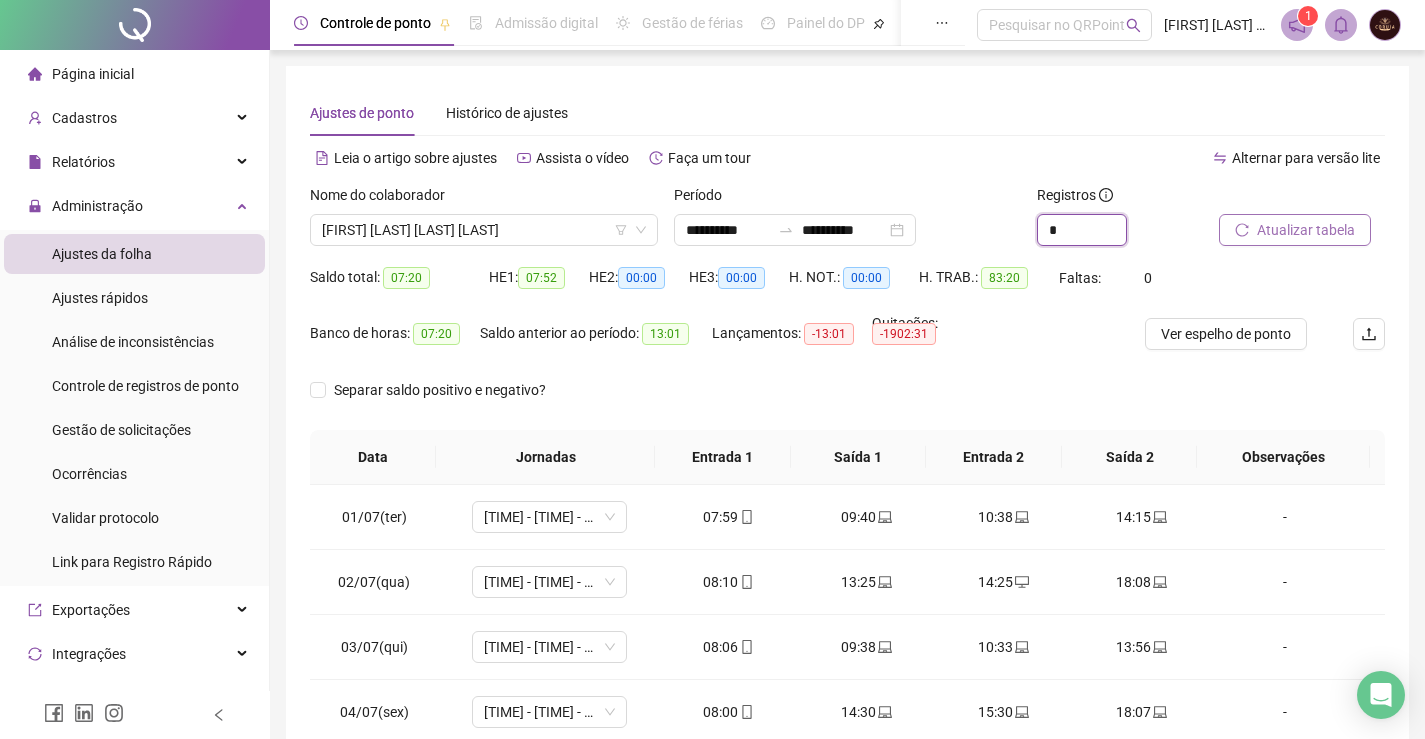 drag, startPoint x: 1079, startPoint y: 229, endPoint x: 970, endPoint y: 237, distance: 109.29318 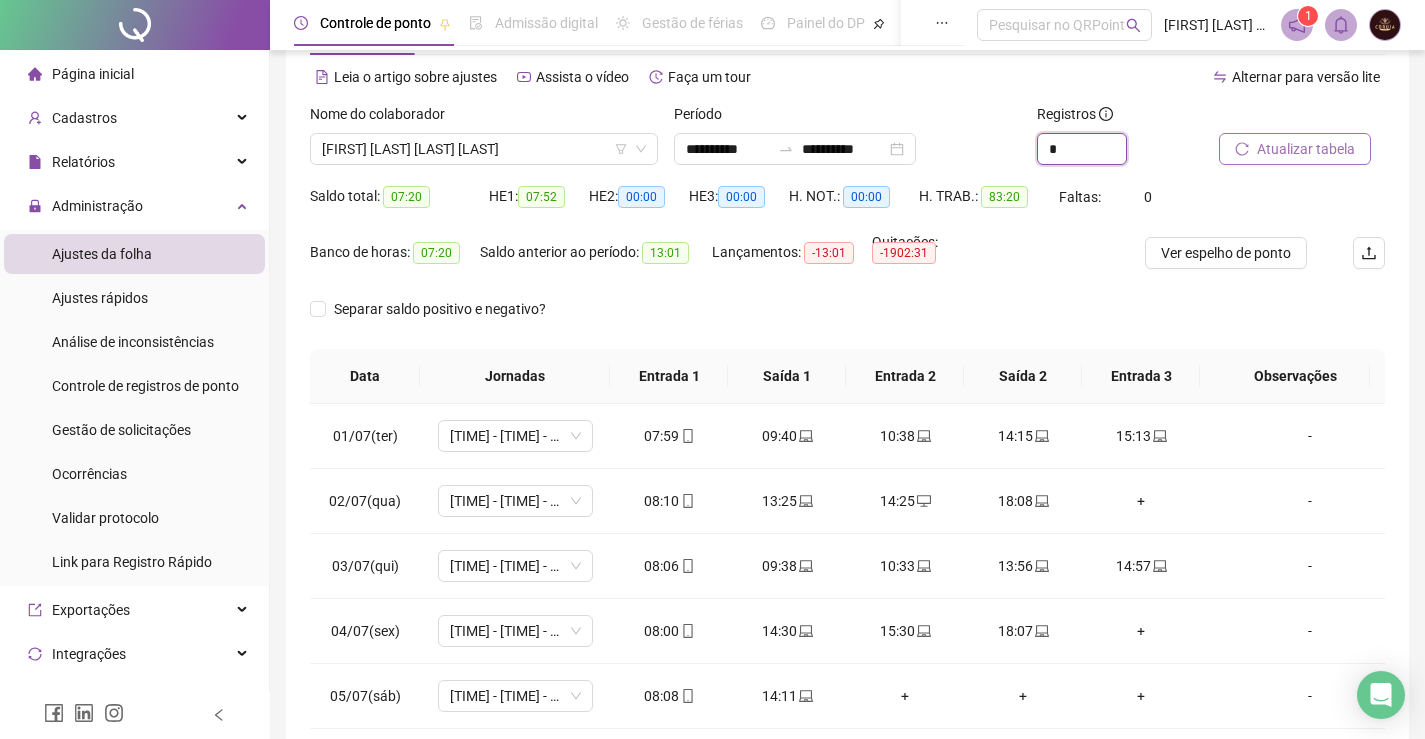 scroll, scrollTop: 283, scrollLeft: 0, axis: vertical 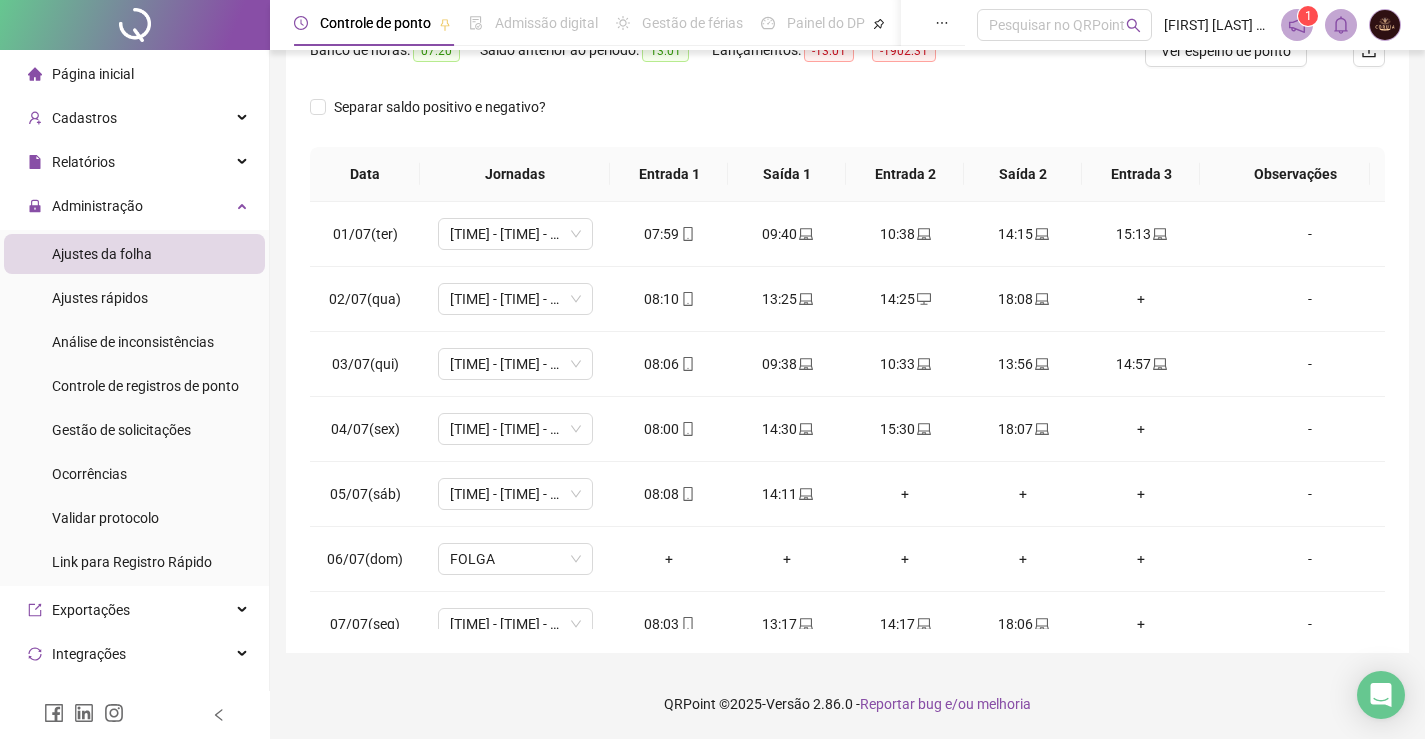 type on "*" 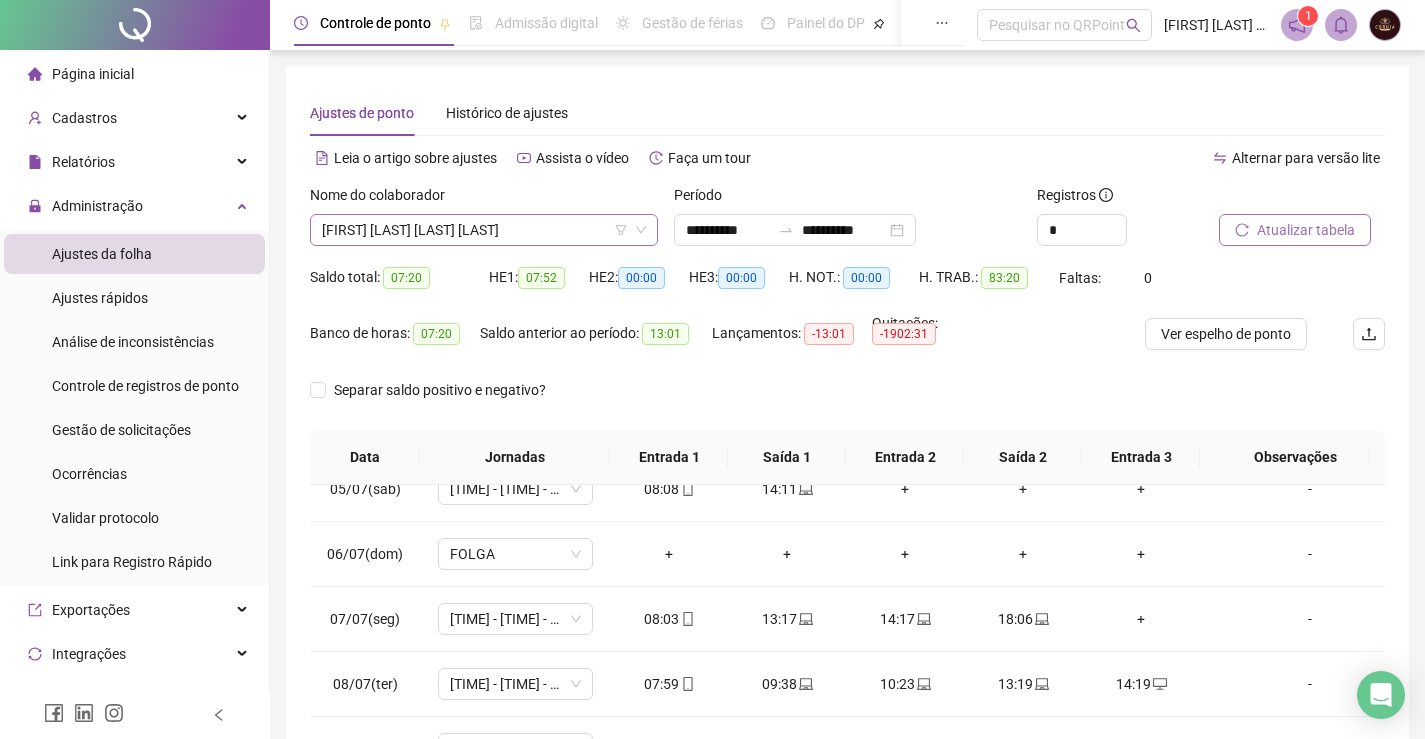 click on "[FIRST] [LAST] [LAST] [LAST]" at bounding box center [484, 230] 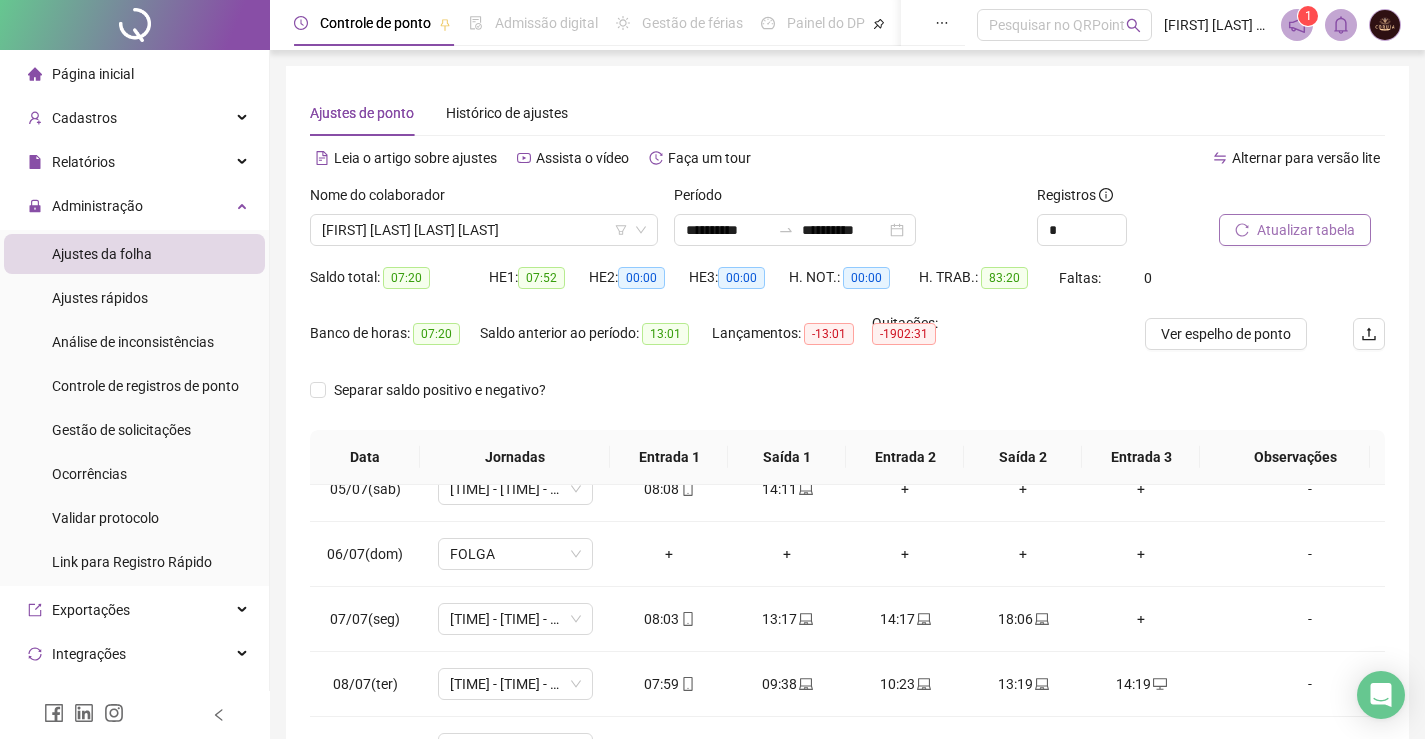 click on "Página inicial" at bounding box center [93, 74] 